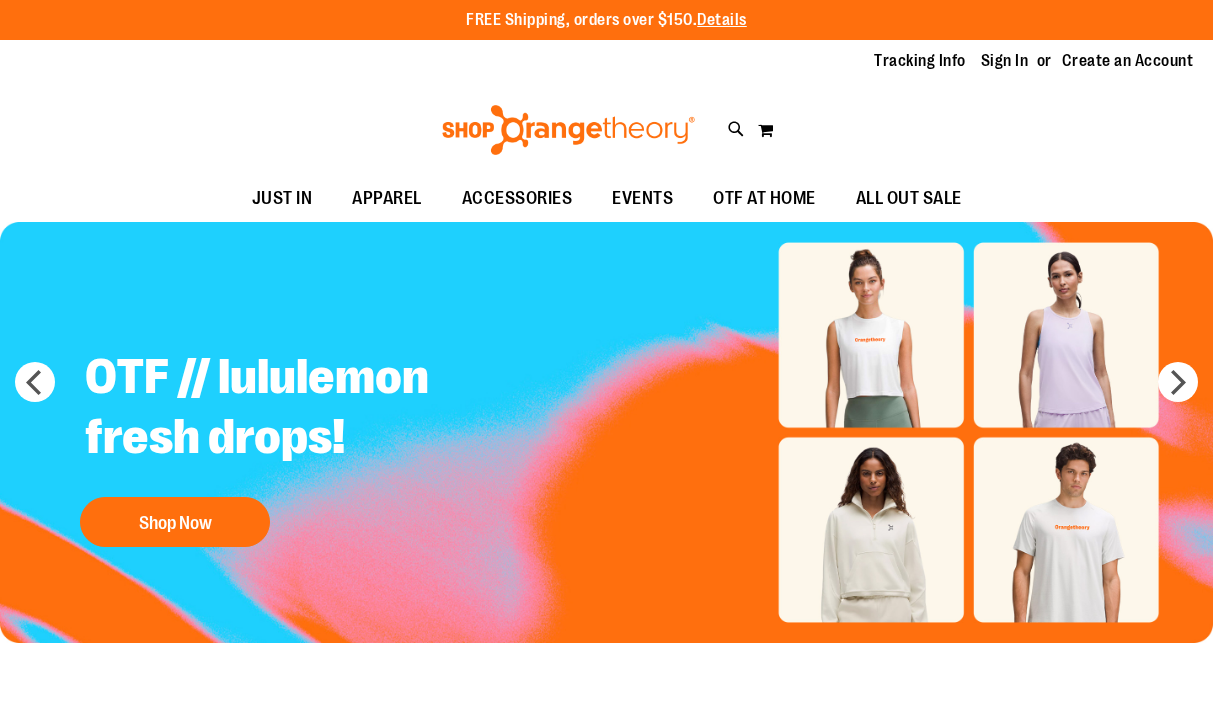 scroll, scrollTop: 0, scrollLeft: 0, axis: both 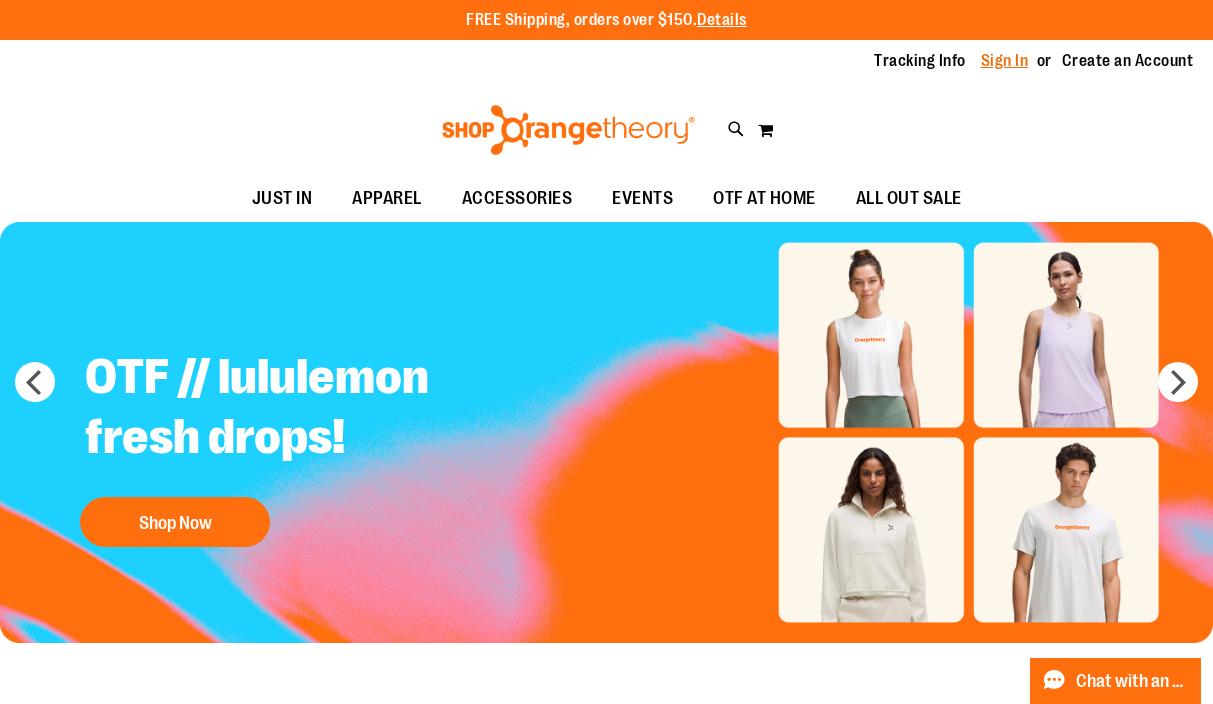 click on "Sign In" at bounding box center (1005, 61) 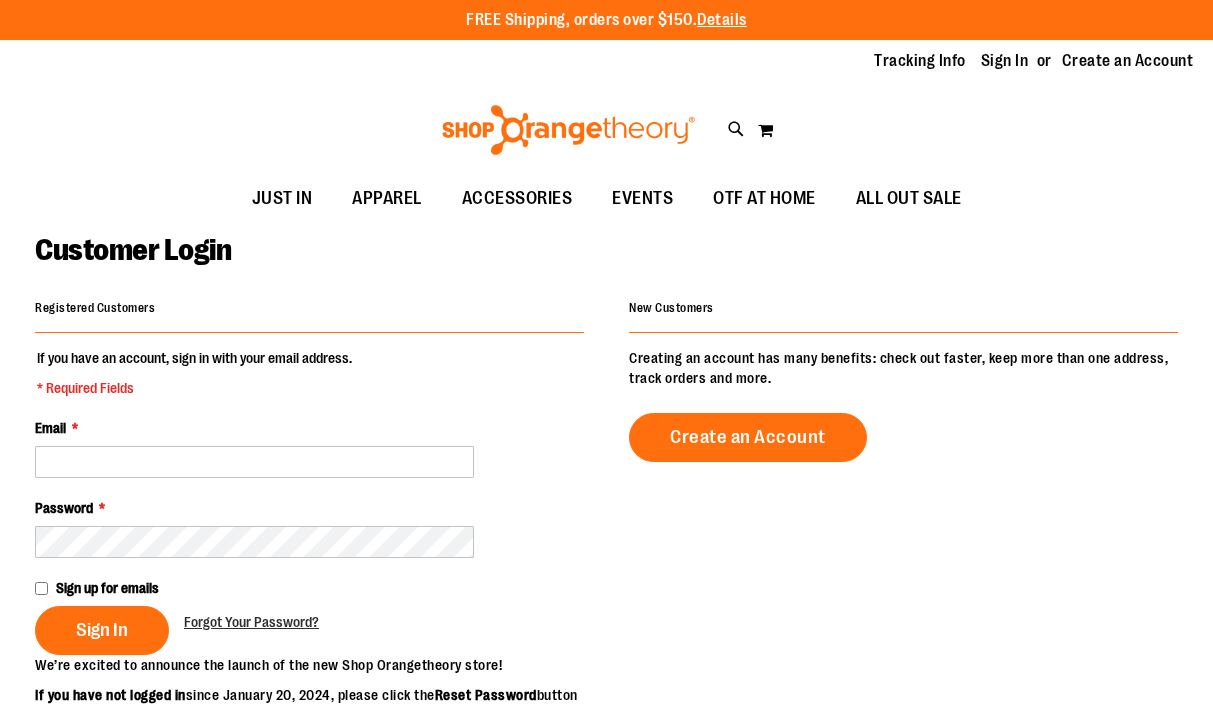 scroll, scrollTop: 0, scrollLeft: 0, axis: both 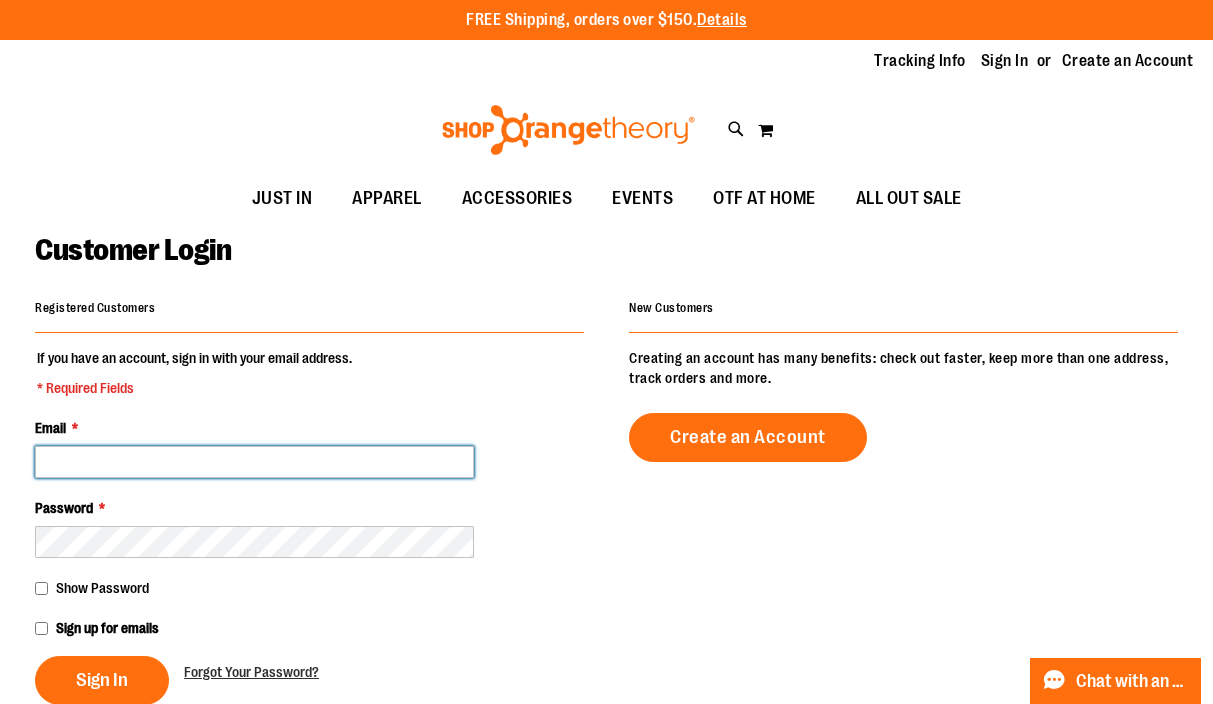 click on "Email *" at bounding box center (254, 462) 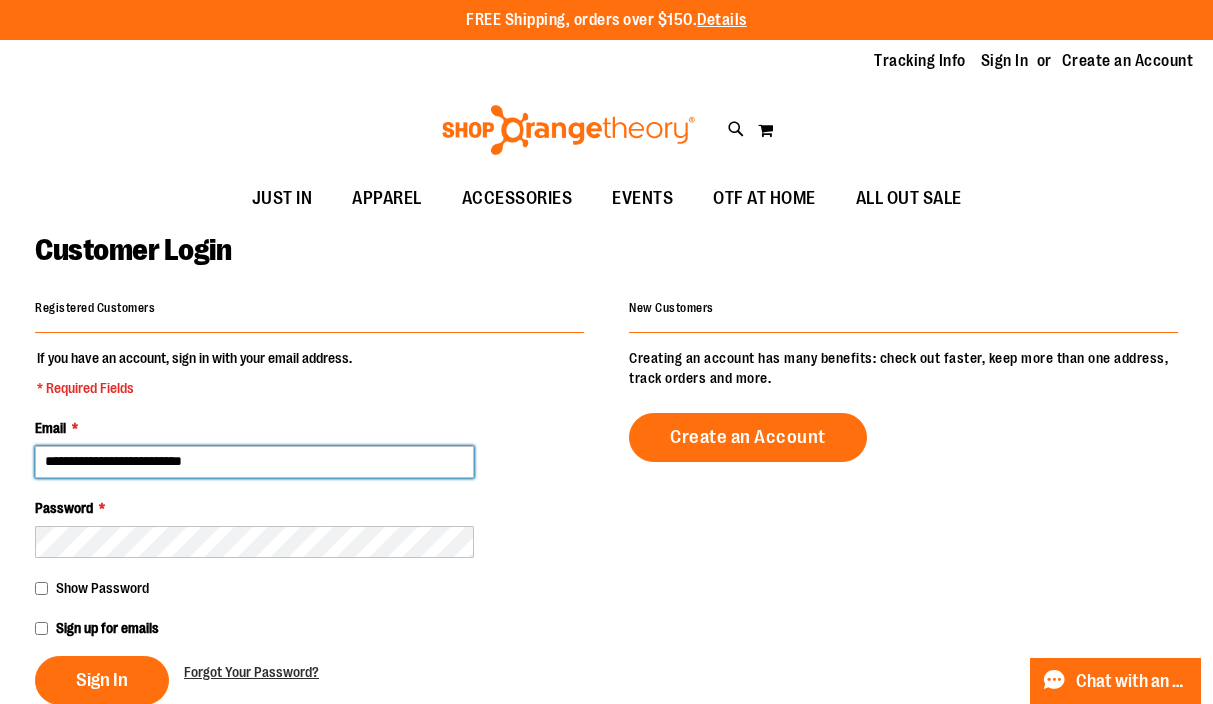 click on "Sign In" at bounding box center [102, 680] 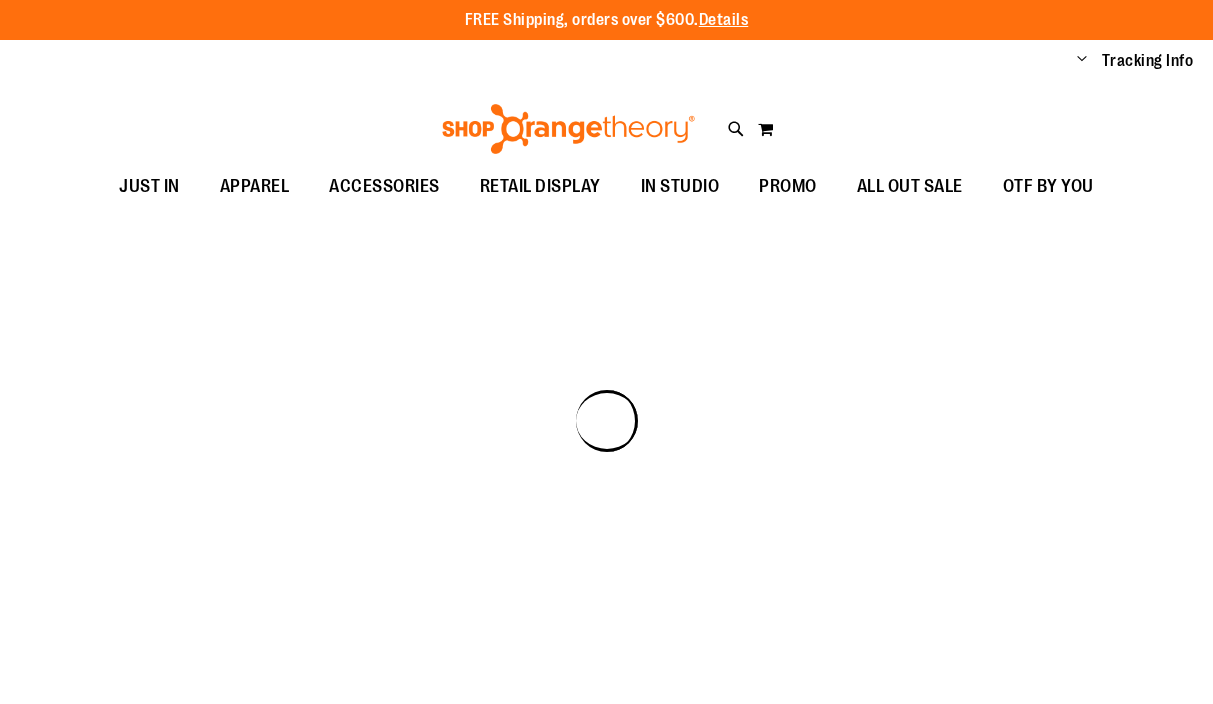 scroll, scrollTop: 0, scrollLeft: 0, axis: both 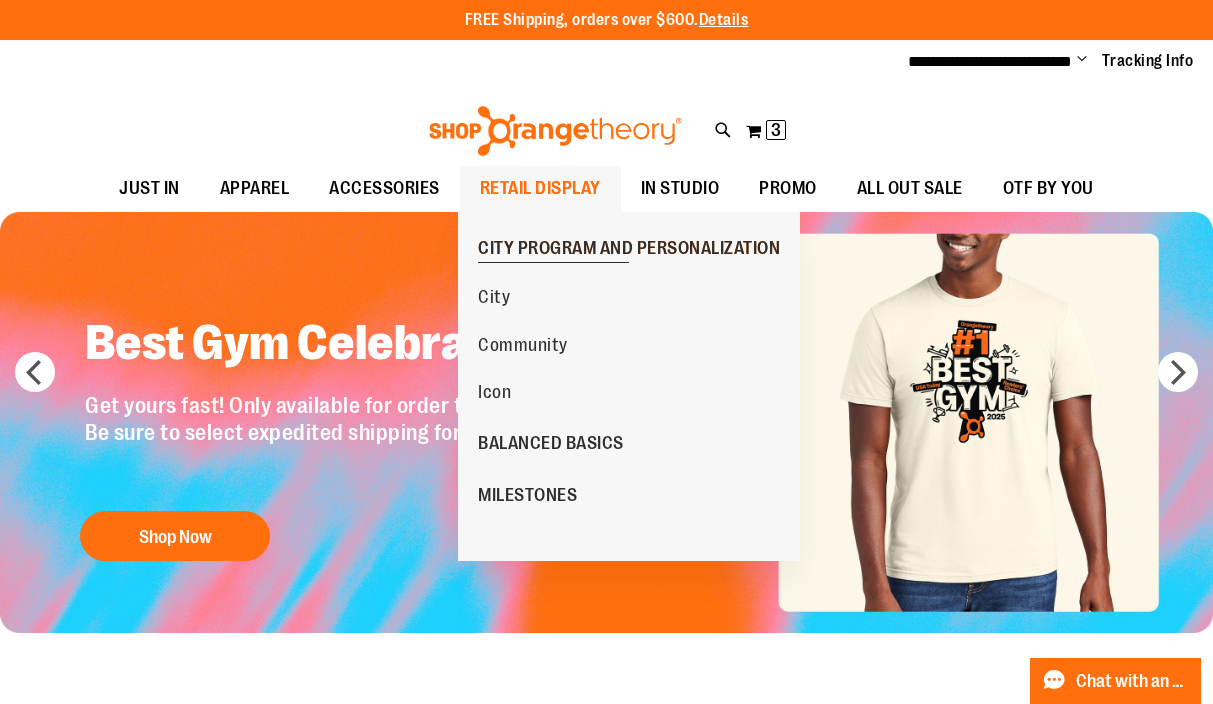 click on "CITY PROGRAM AND PERSONALIZATION" at bounding box center [629, 250] 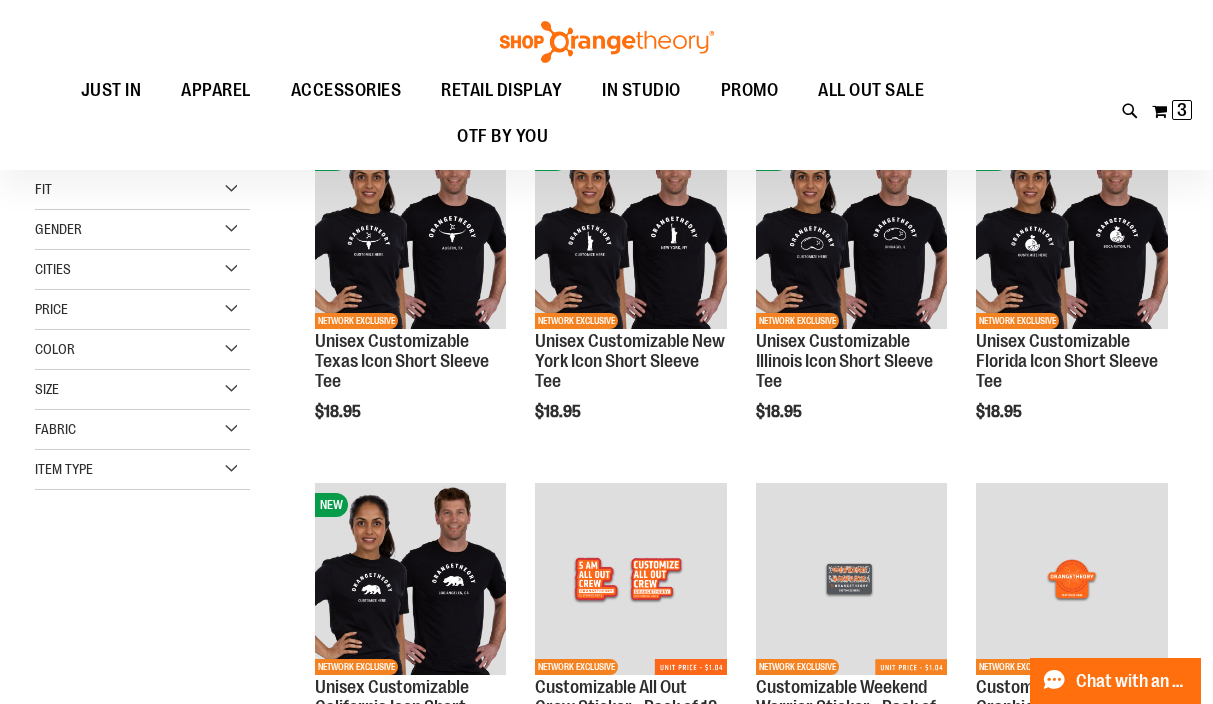 scroll, scrollTop: 261, scrollLeft: 0, axis: vertical 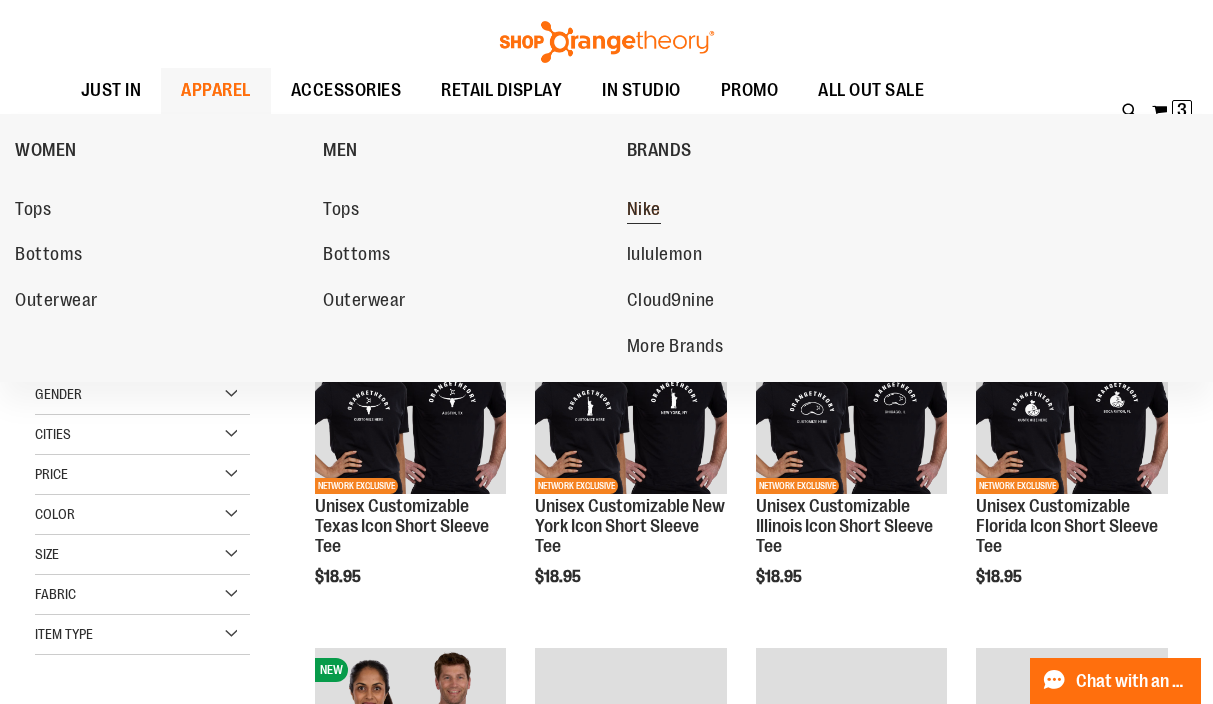 click on "Nike" at bounding box center (644, 211) 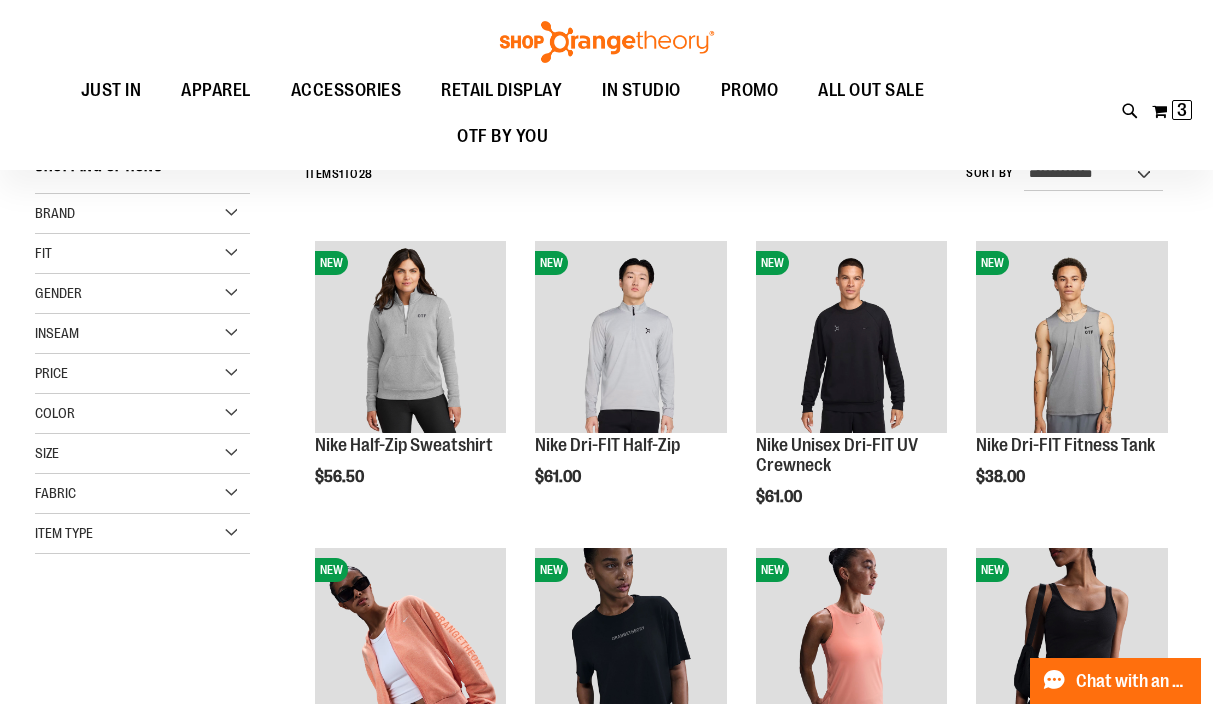 scroll, scrollTop: 163, scrollLeft: 0, axis: vertical 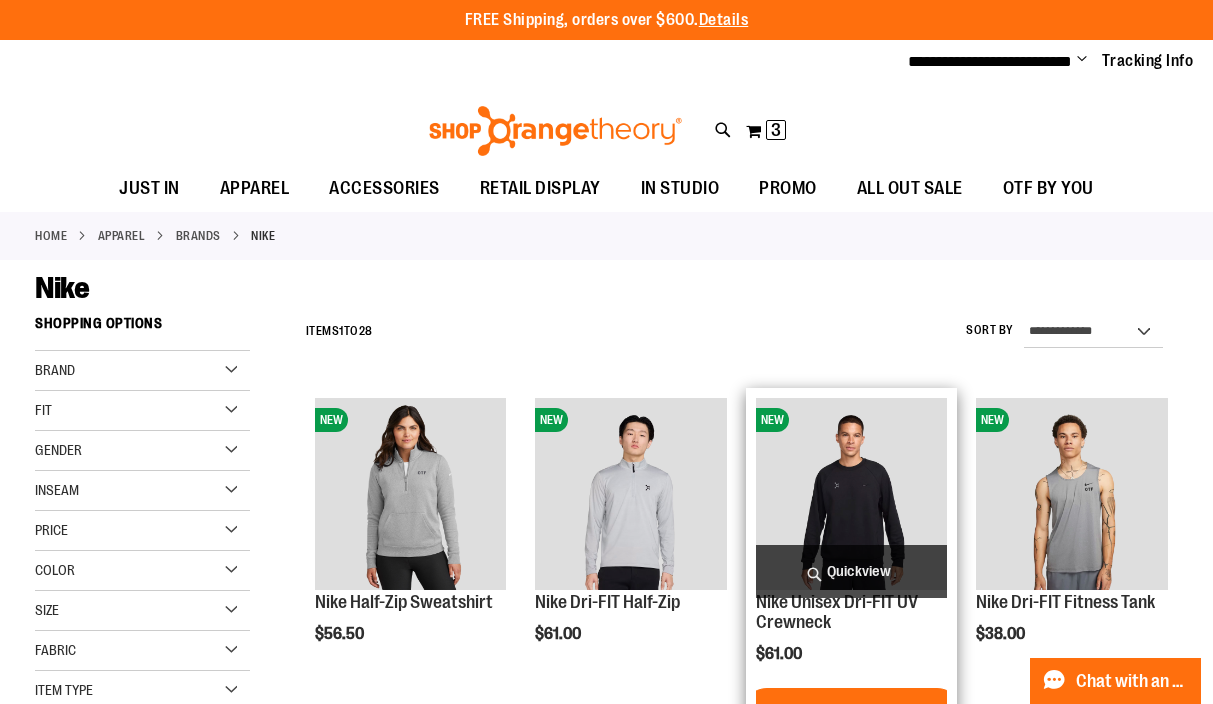click at bounding box center [852, 494] 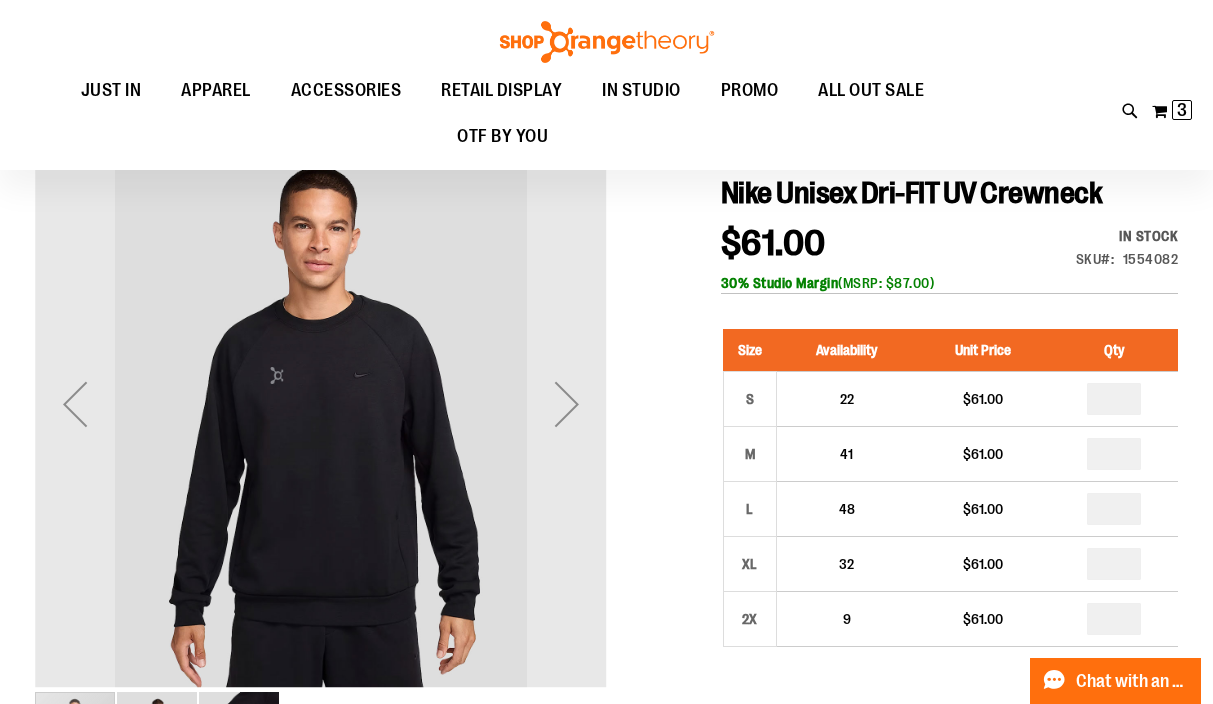 scroll, scrollTop: 166, scrollLeft: 0, axis: vertical 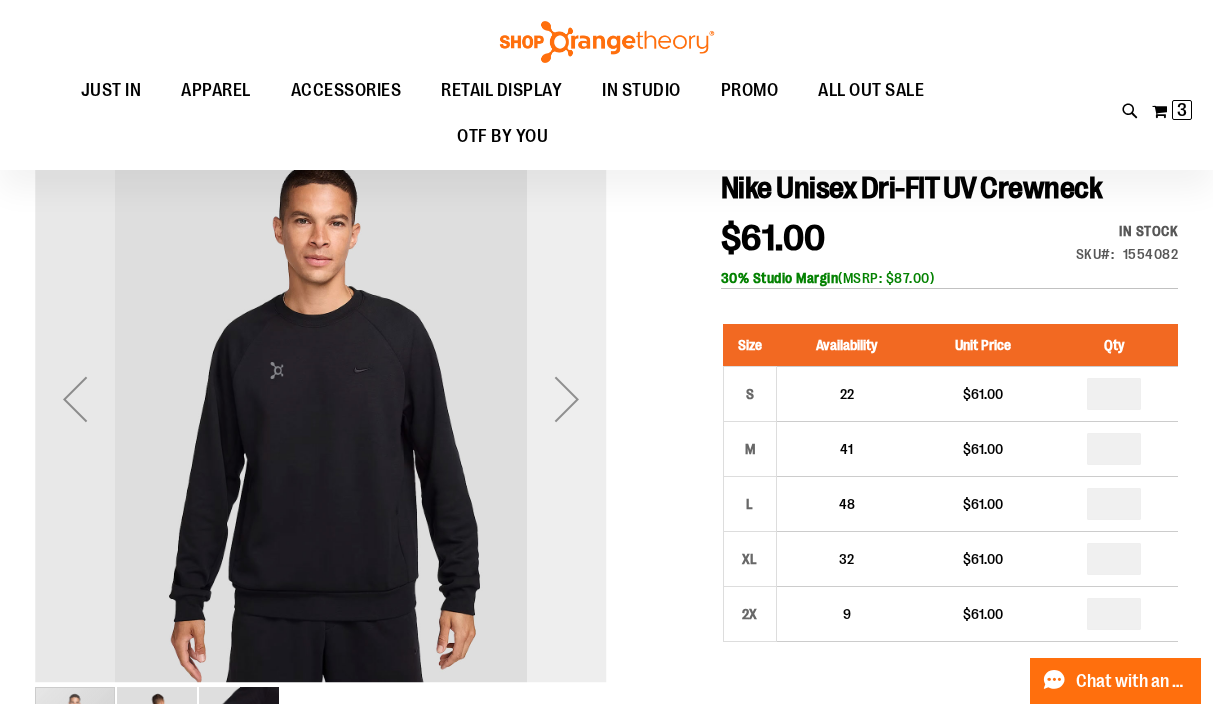 click at bounding box center (567, 399) 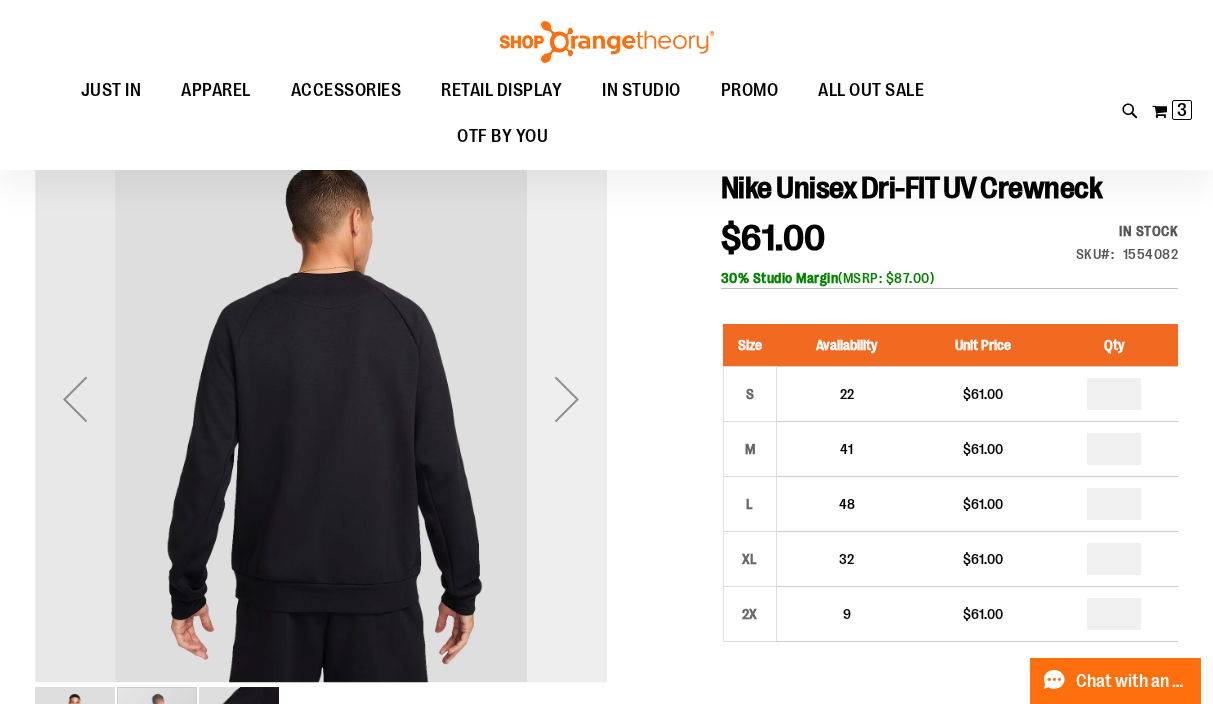 click at bounding box center [567, 399] 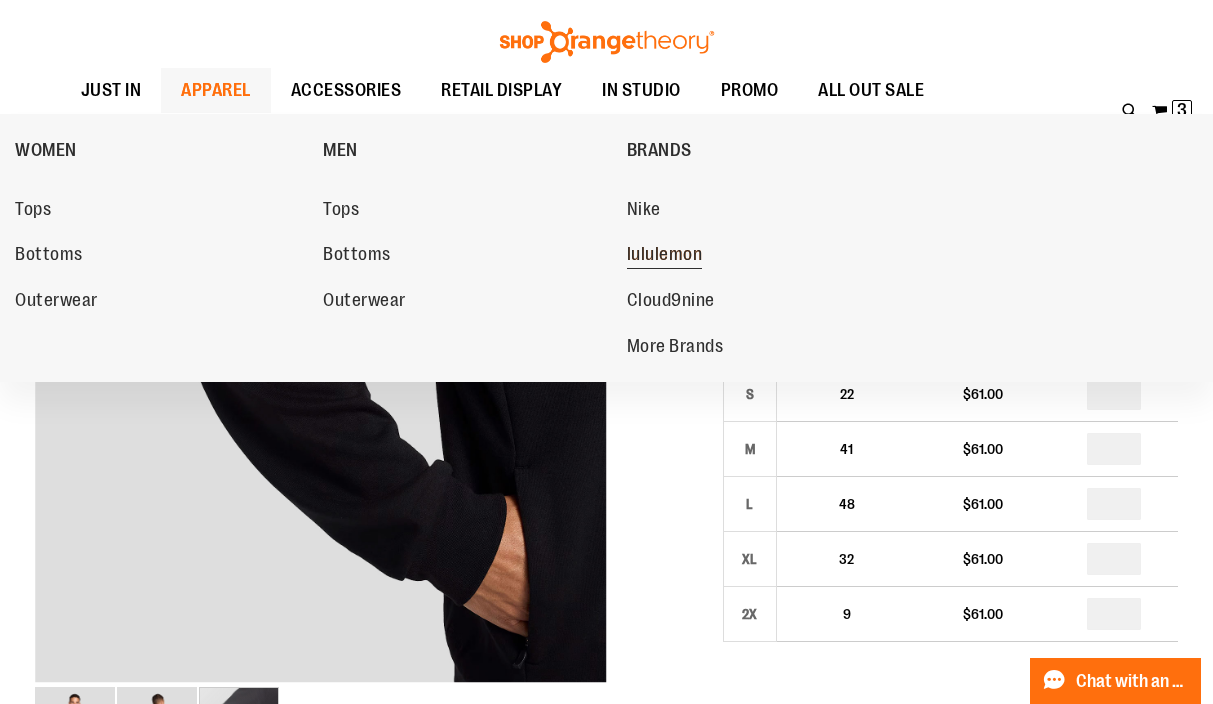 click on "lululemon" at bounding box center (665, 256) 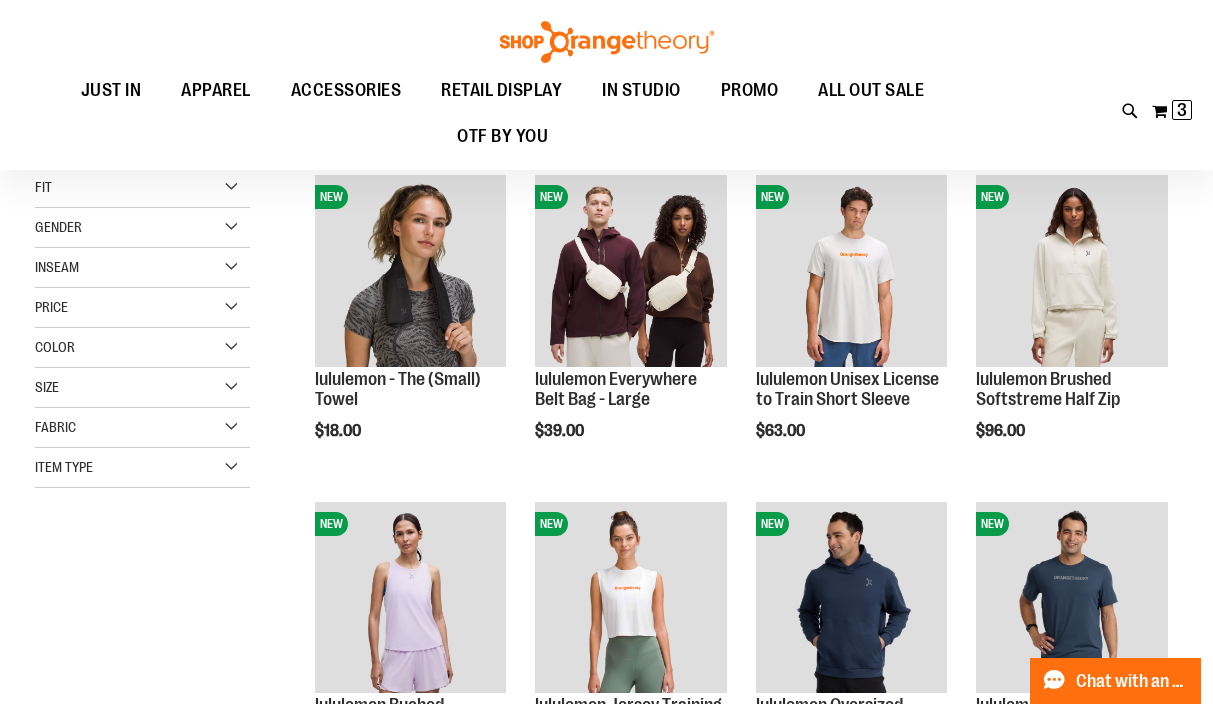 scroll, scrollTop: 223, scrollLeft: 0, axis: vertical 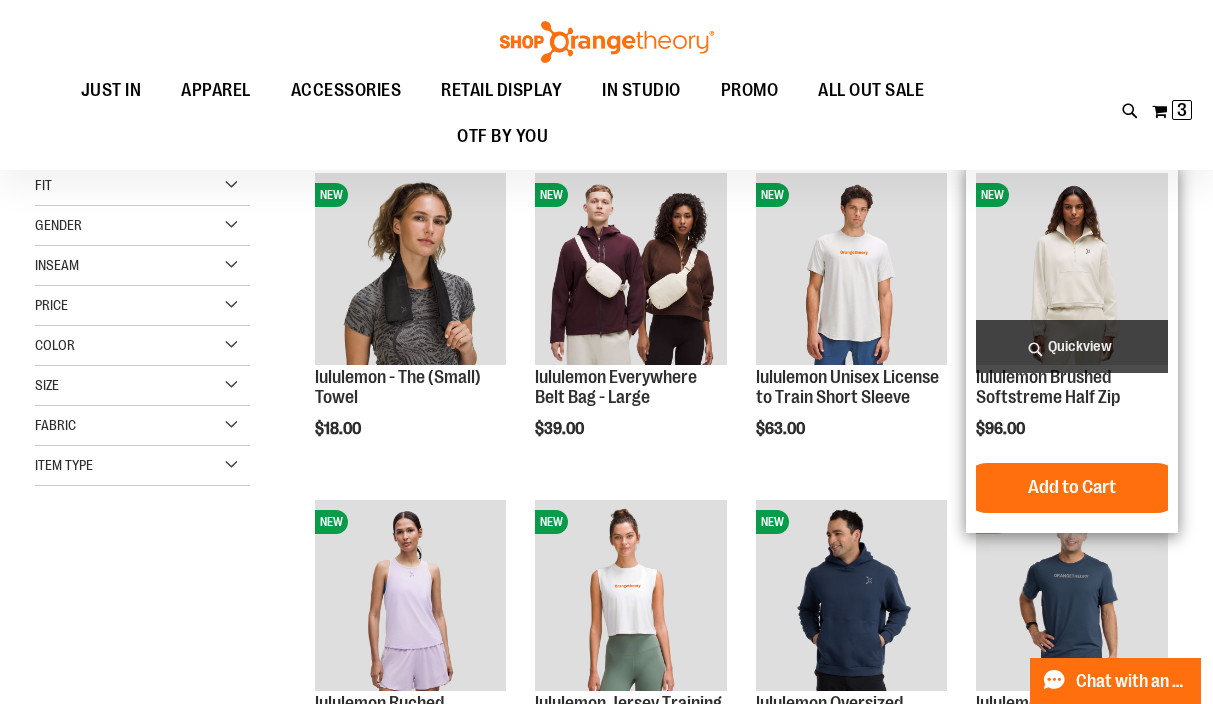 click at bounding box center (1072, 269) 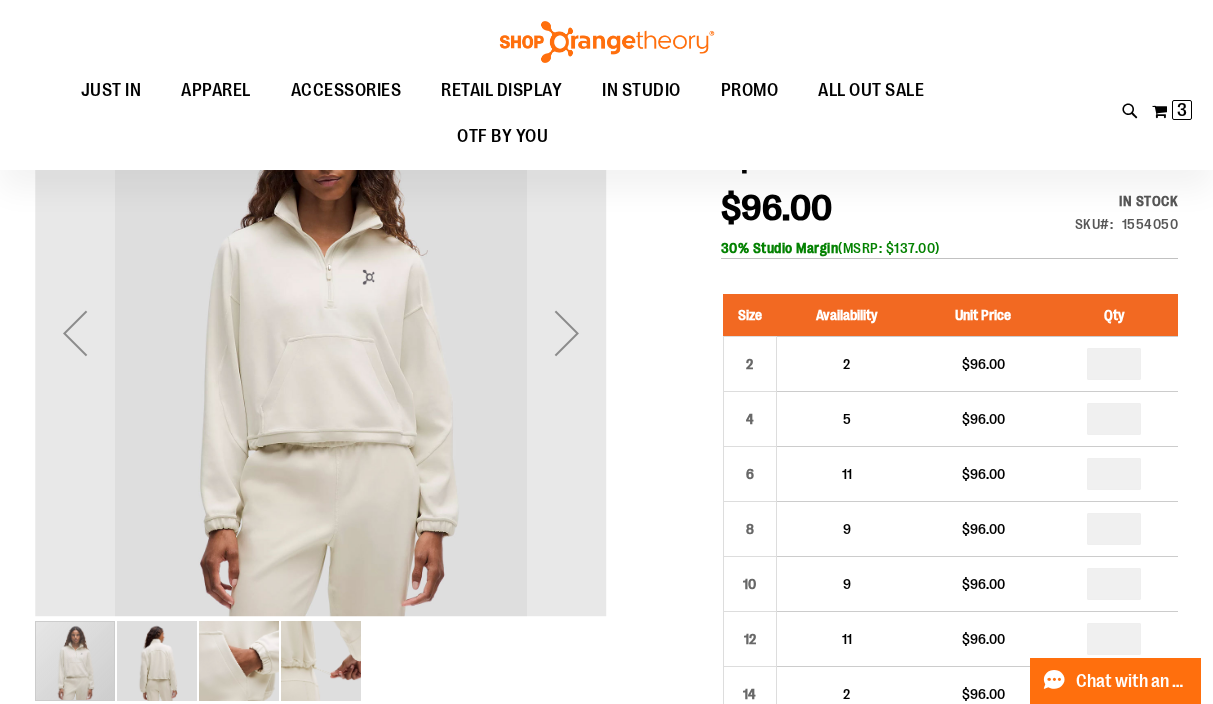 scroll, scrollTop: 242, scrollLeft: 0, axis: vertical 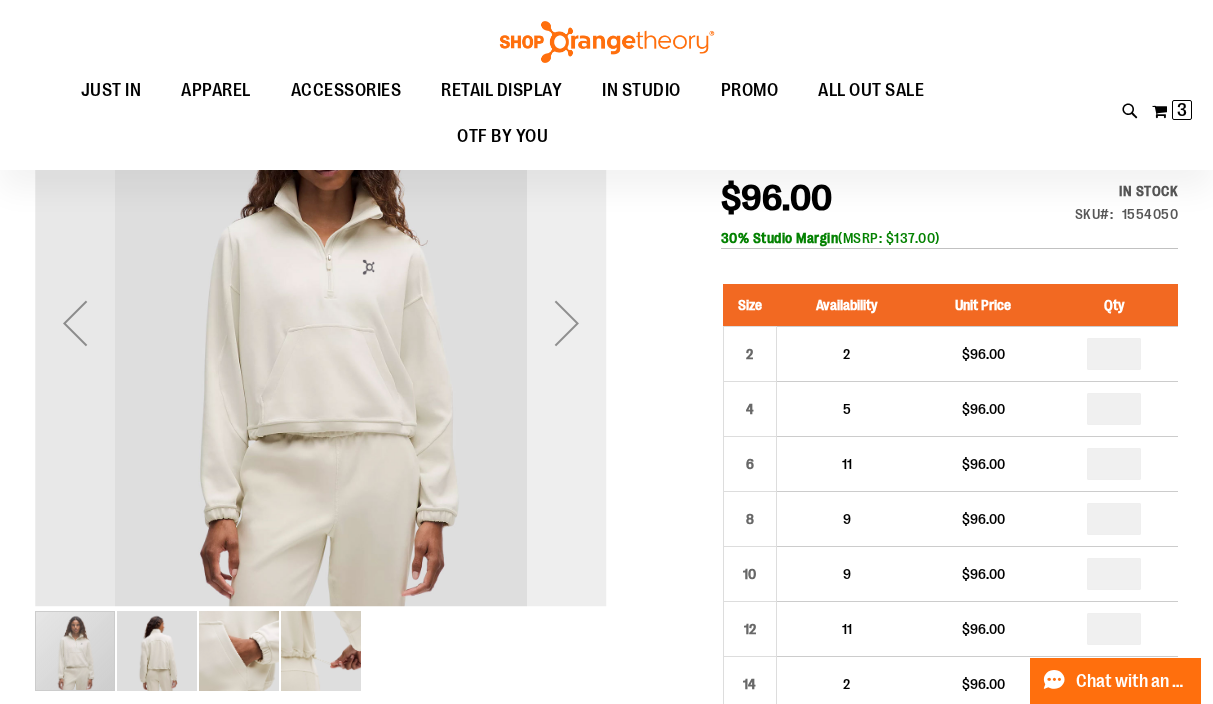 click at bounding box center [567, 323] 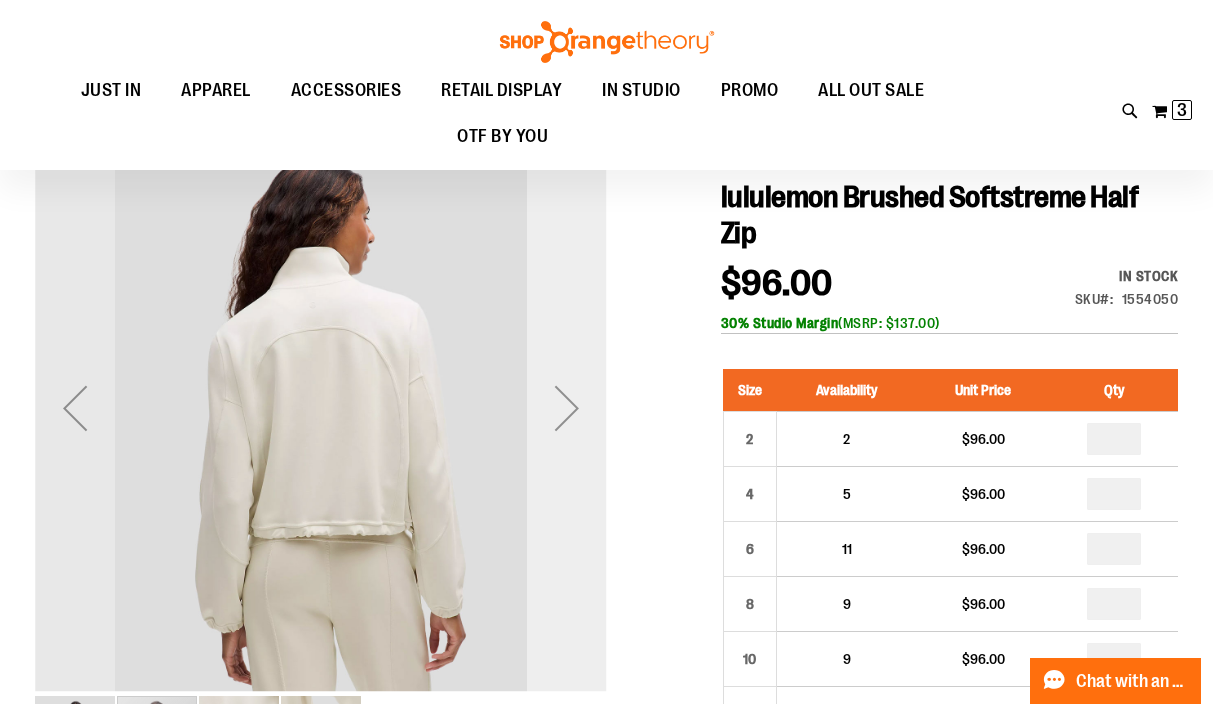 scroll, scrollTop: 158, scrollLeft: 0, axis: vertical 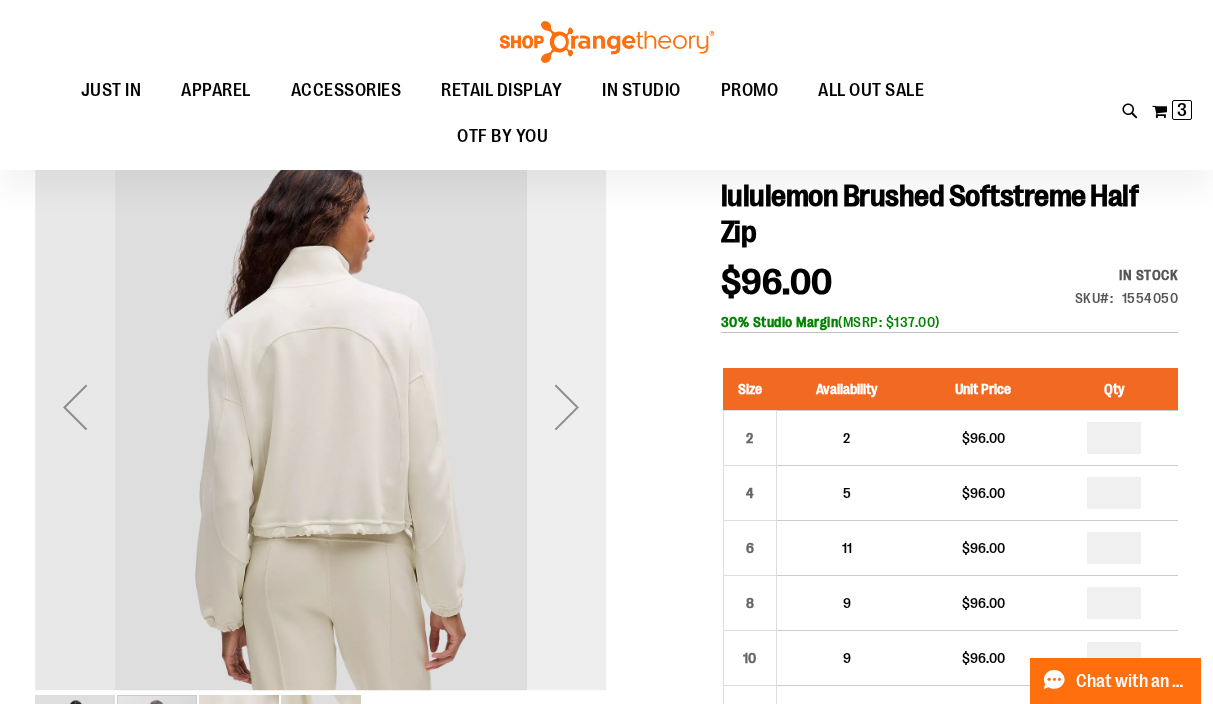 click at bounding box center (567, 407) 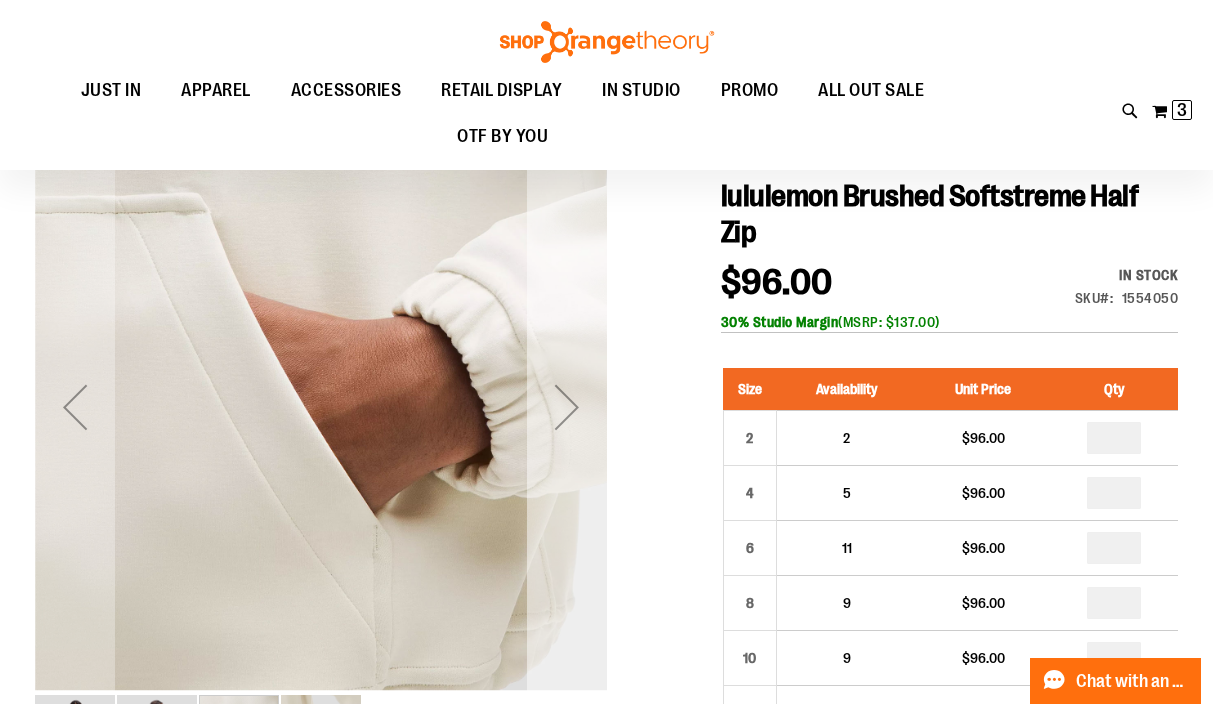 click at bounding box center (567, 407) 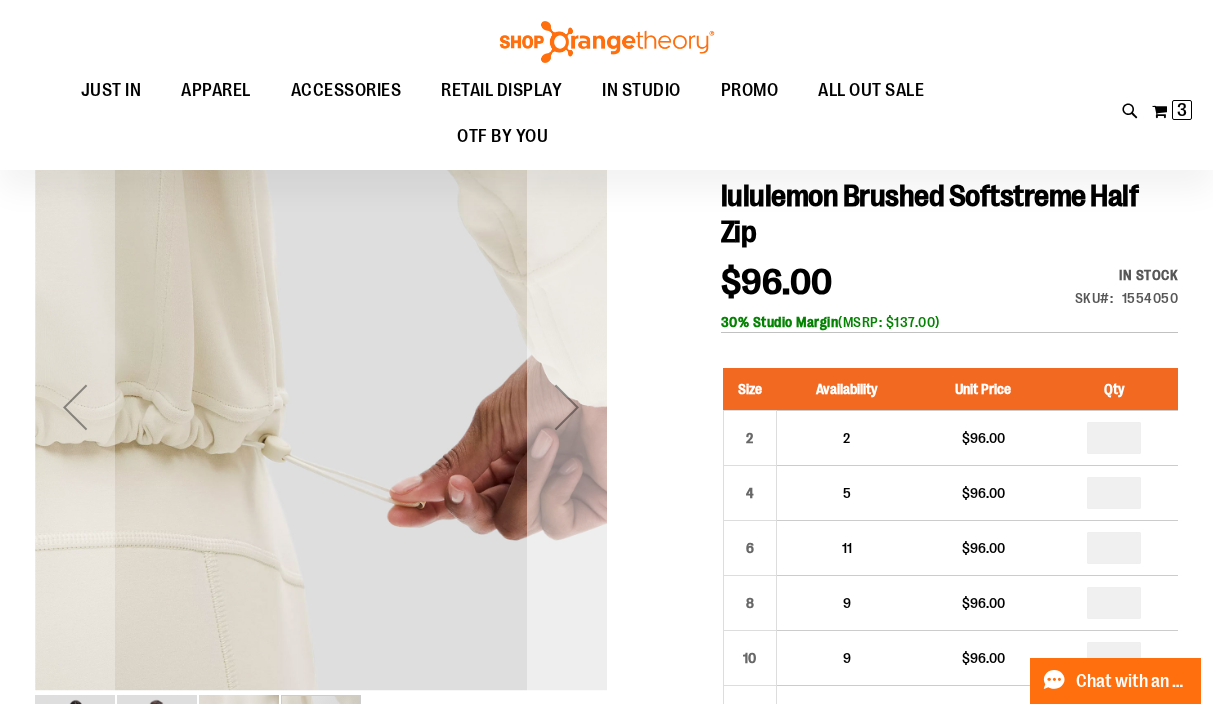 click at bounding box center (567, 407) 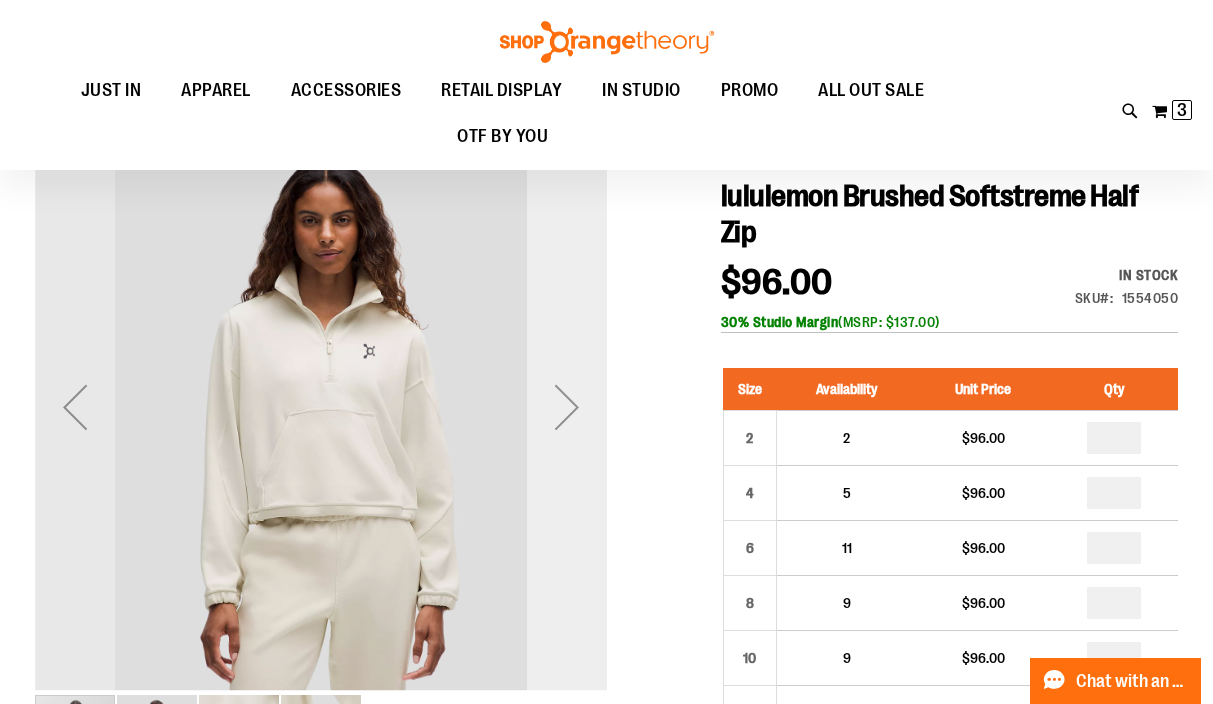 click at bounding box center (567, 407) 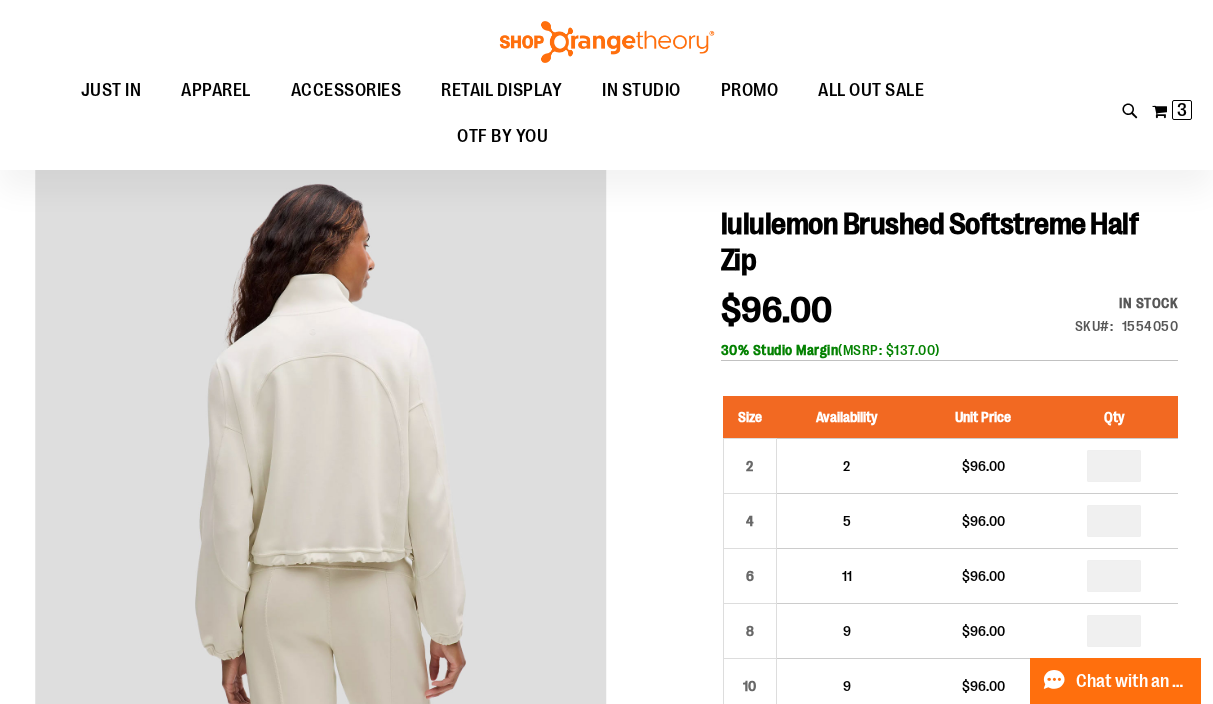 scroll, scrollTop: 128, scrollLeft: 0, axis: vertical 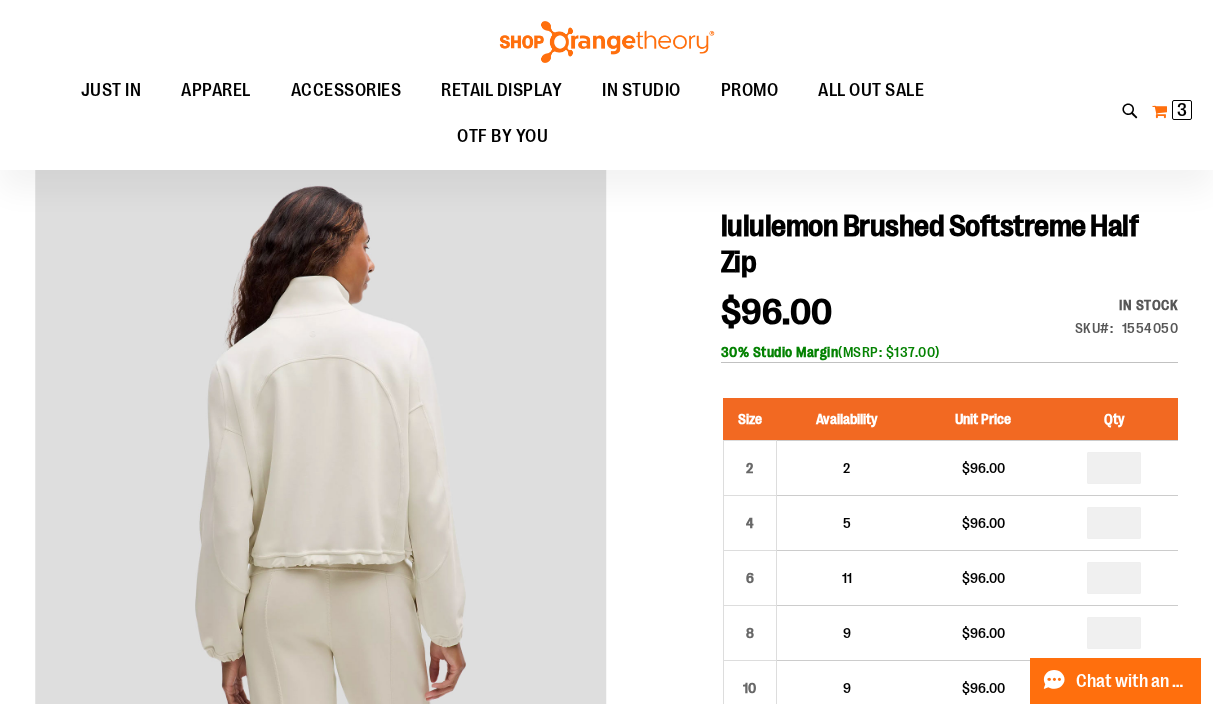 click on "My Cart
3
3
items" at bounding box center (1172, 111) 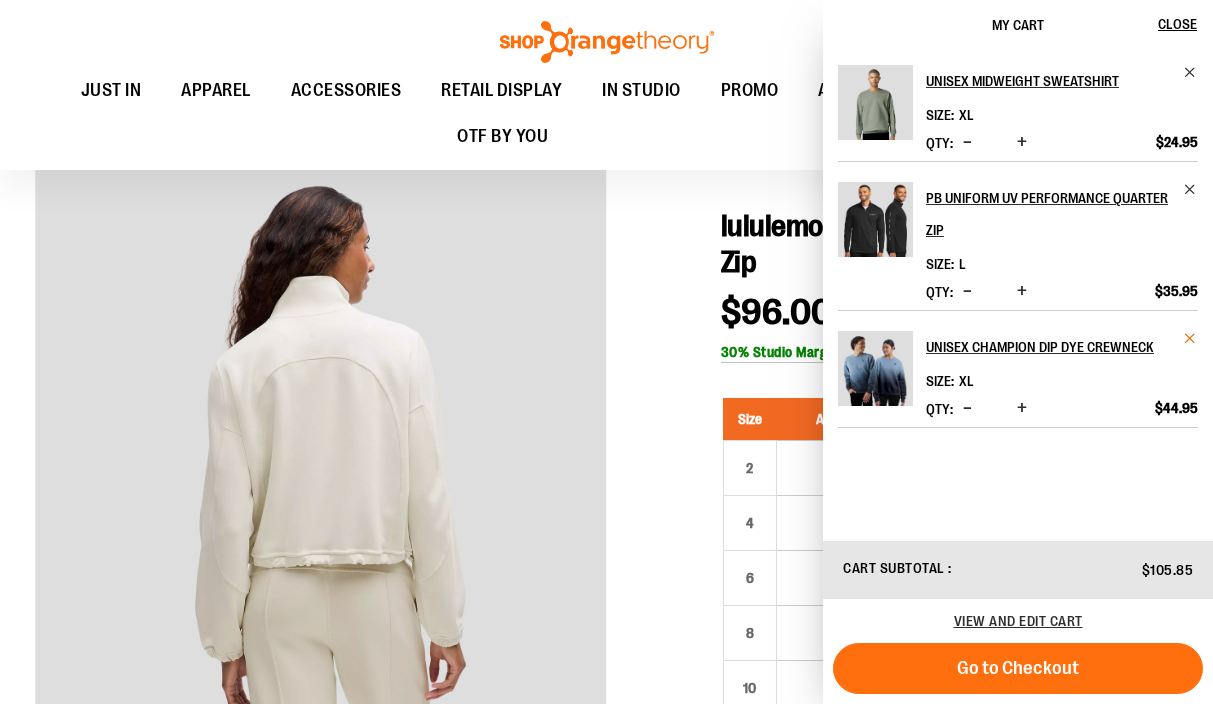 click at bounding box center (1190, 338) 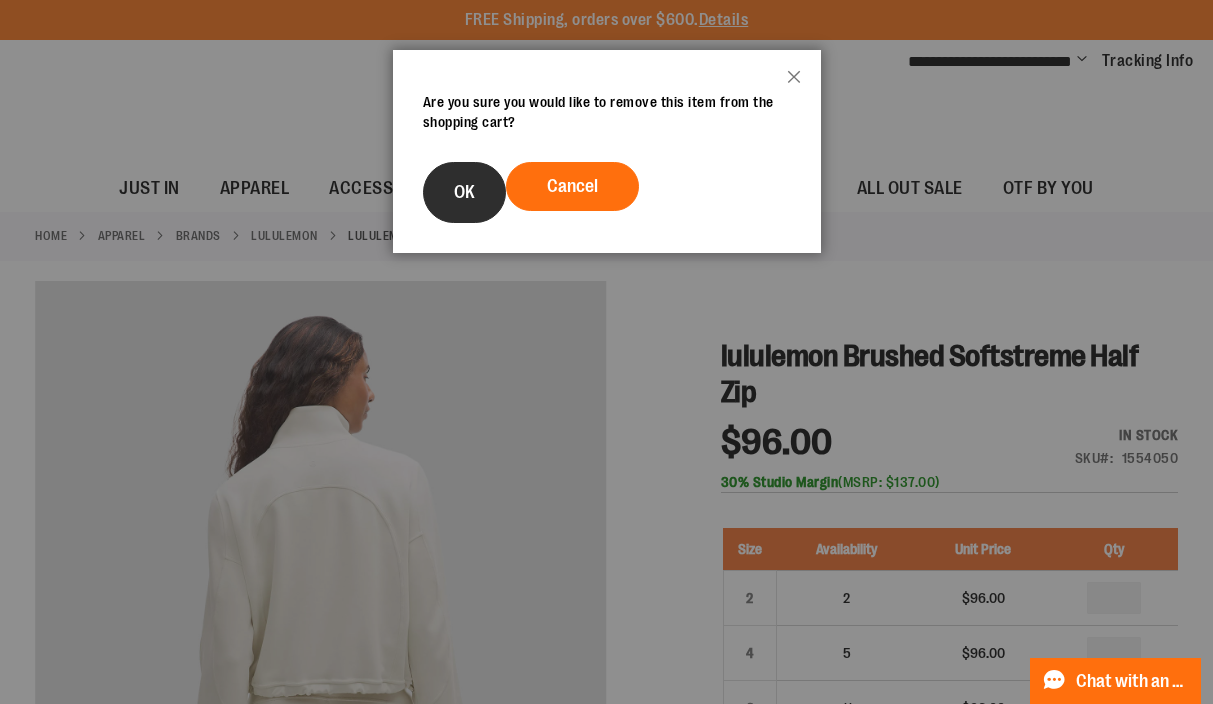 click on "OK" at bounding box center [464, 192] 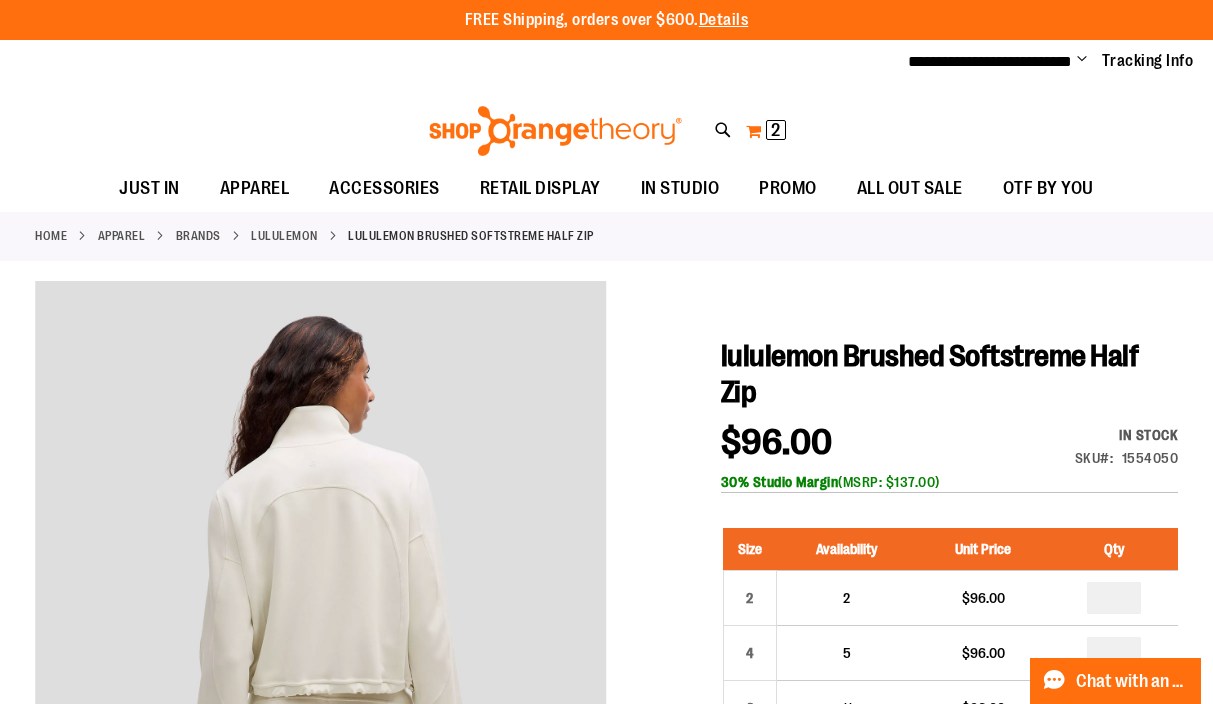 click on "2" at bounding box center (775, 130) 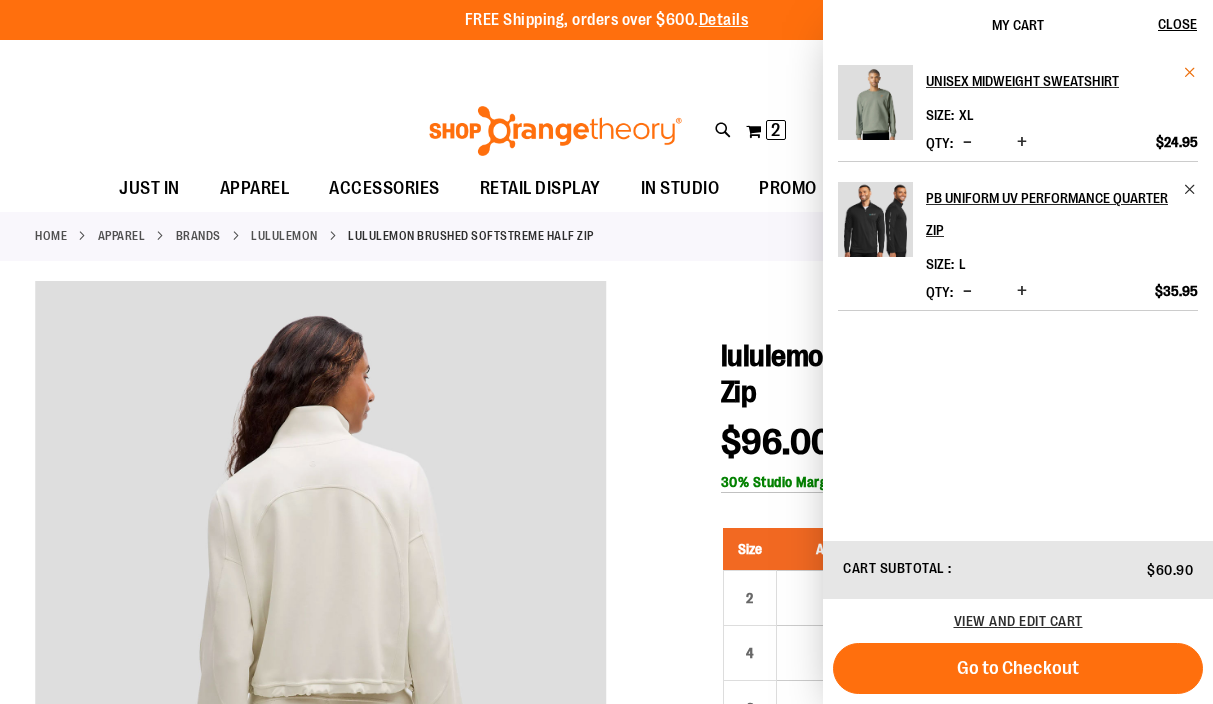click at bounding box center [1190, 72] 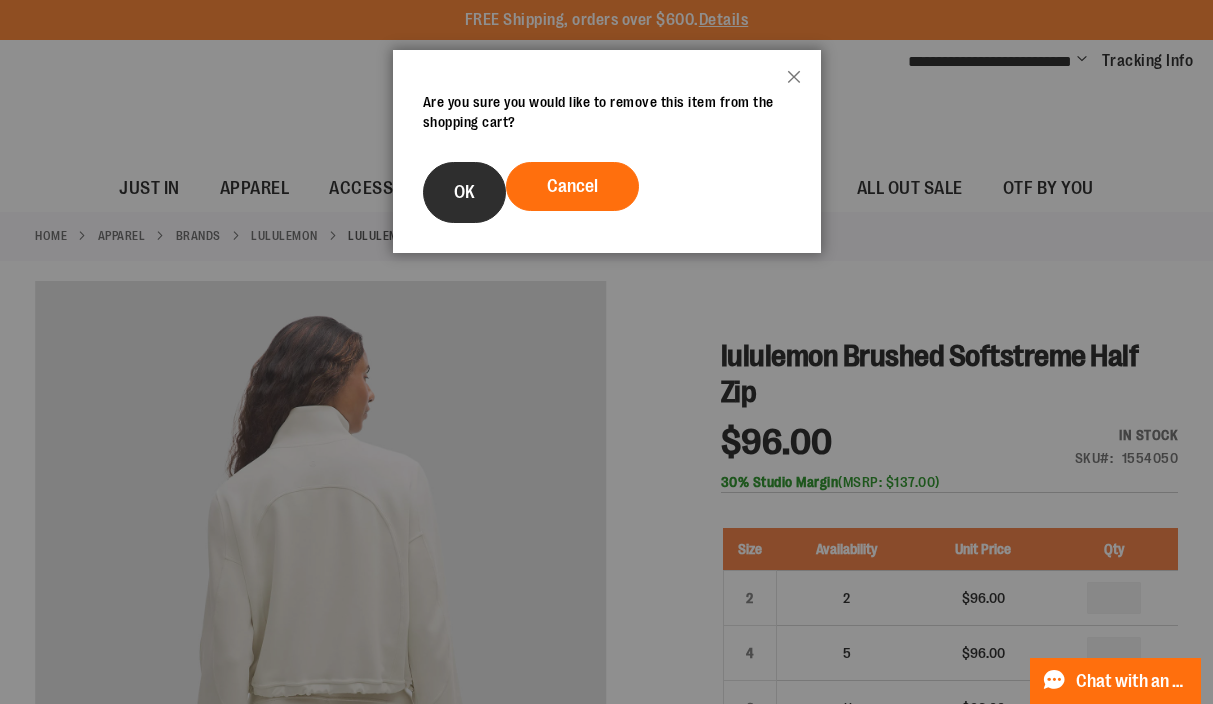 click on "OK" at bounding box center (464, 192) 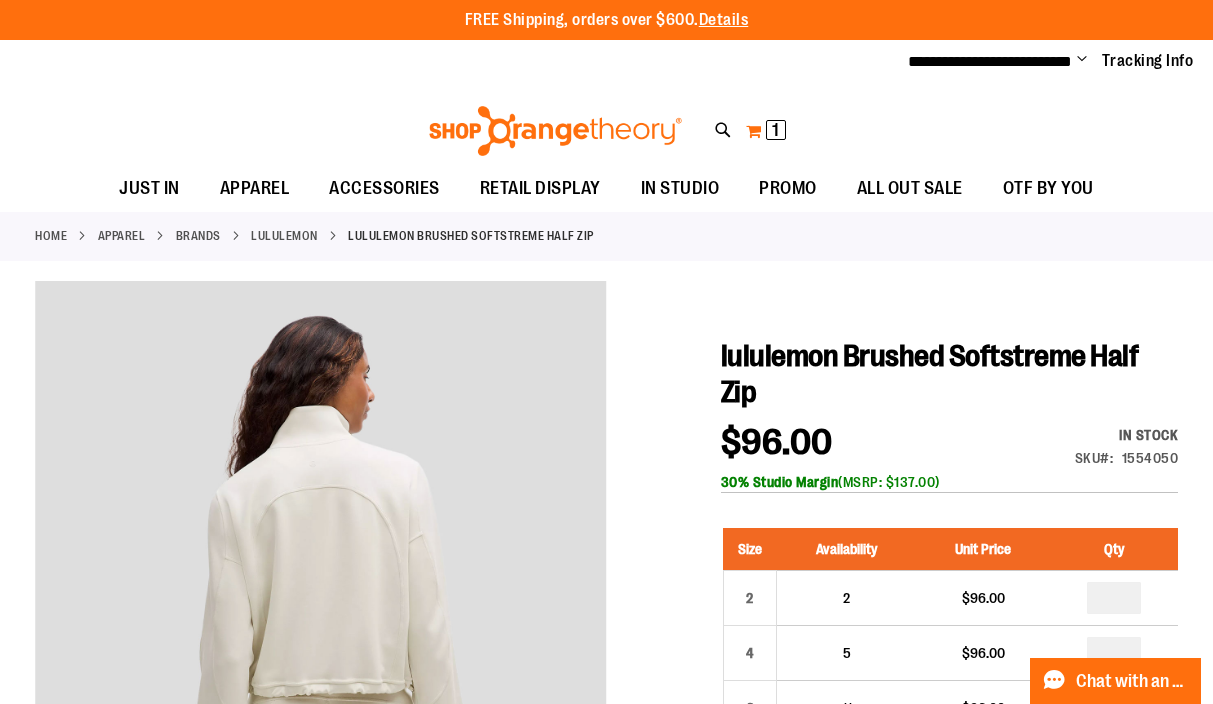 click on "My Cart
1
1
items" at bounding box center [766, 131] 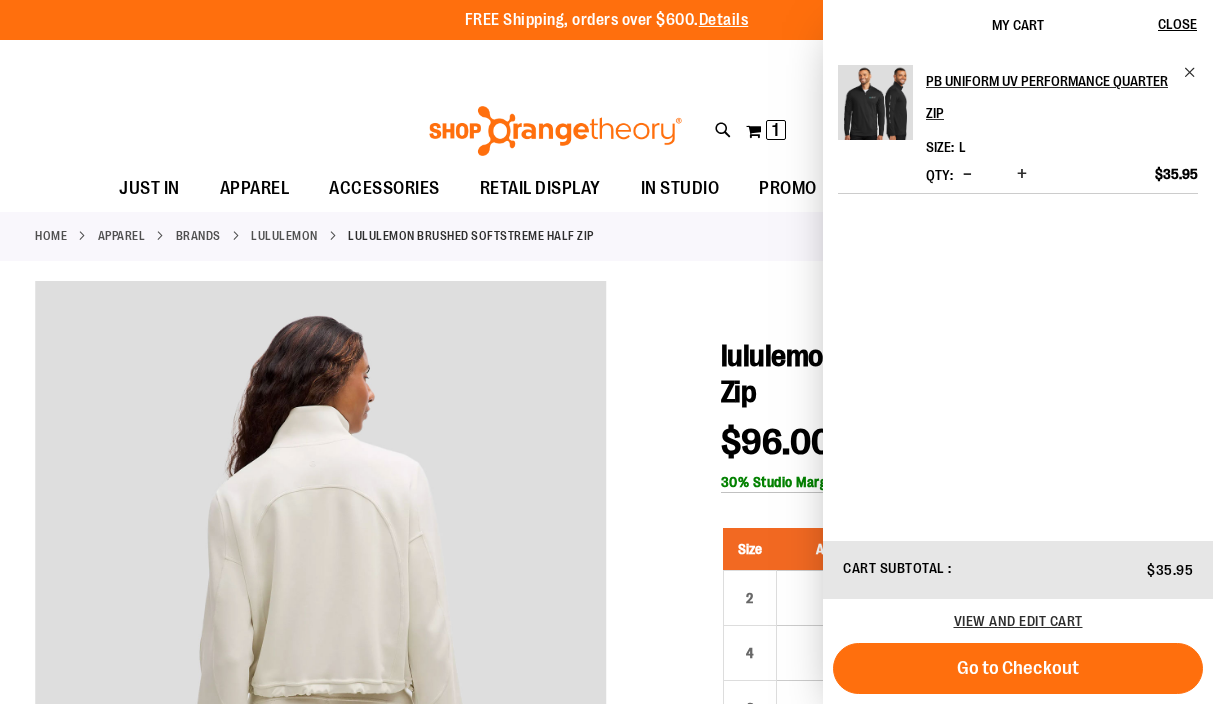 click on "**********" at bounding box center (606, 62) 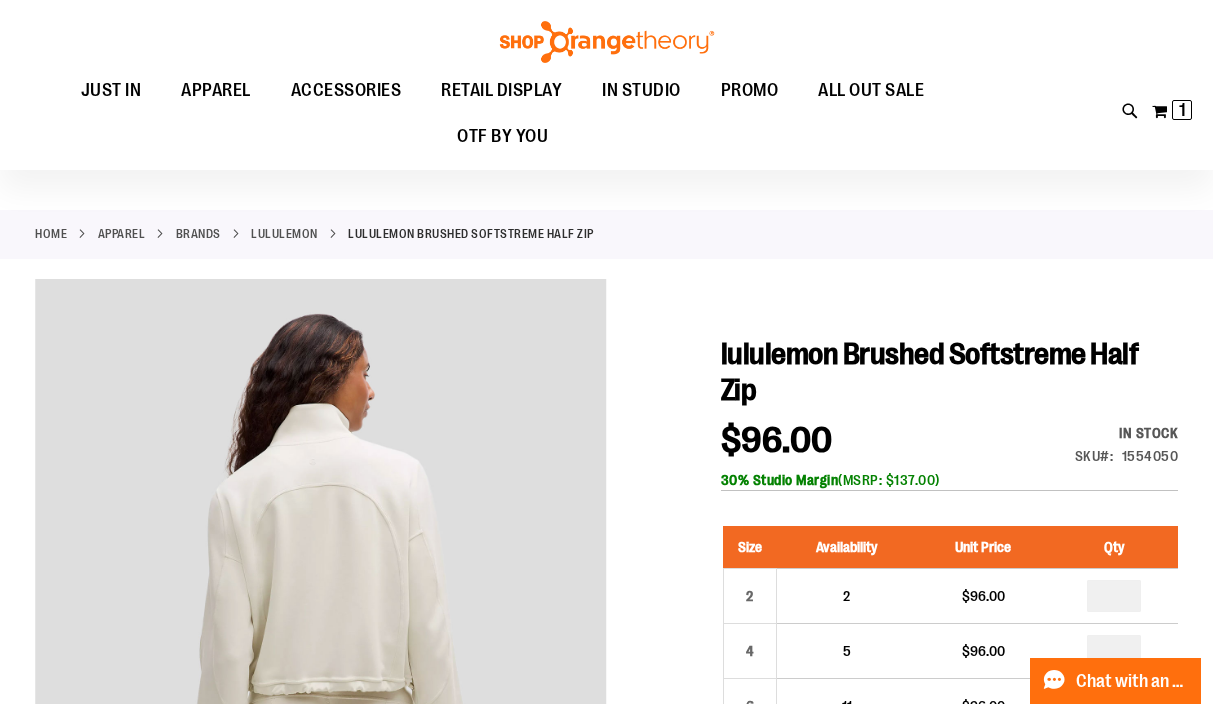 scroll, scrollTop: 127, scrollLeft: 0, axis: vertical 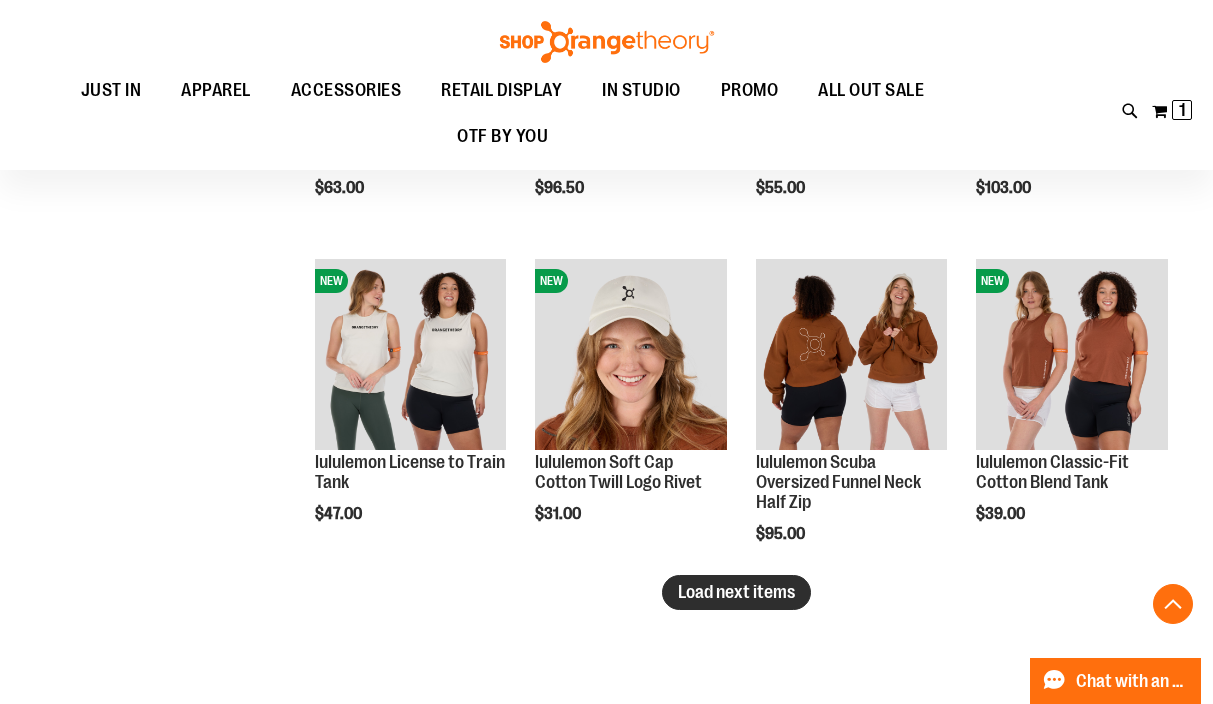 click on "Load next items" at bounding box center (736, 592) 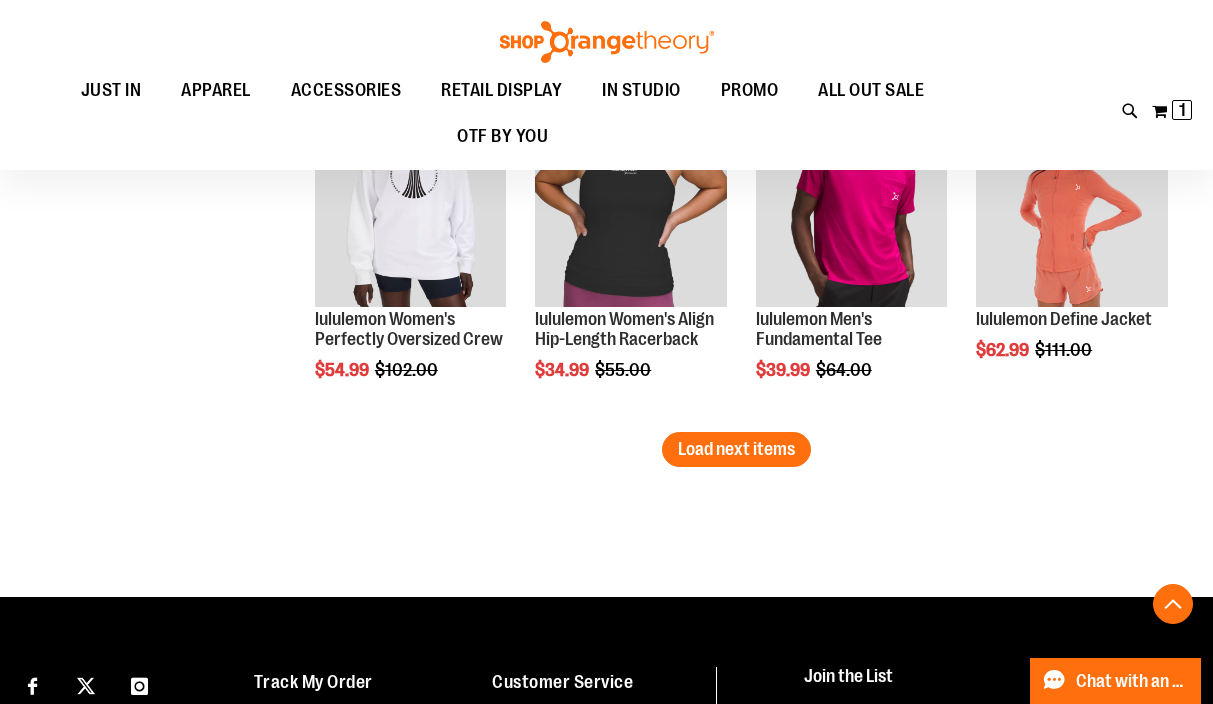 scroll, scrollTop: 3669, scrollLeft: 0, axis: vertical 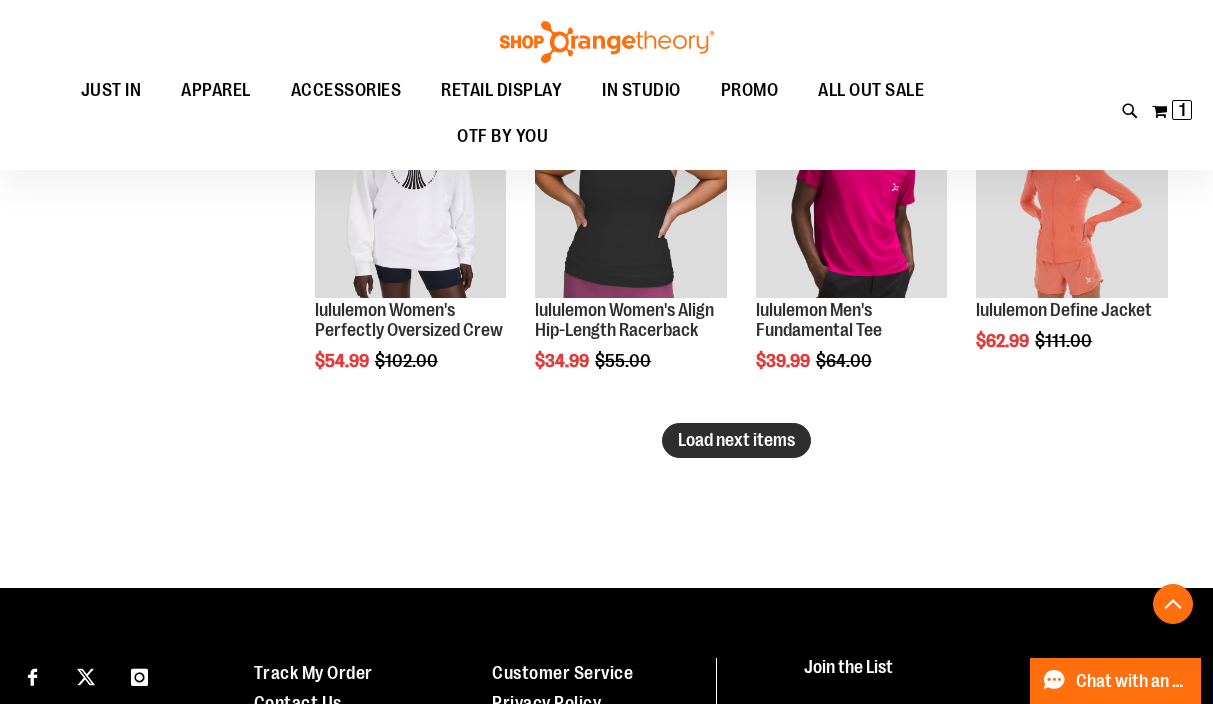 click on "Load next items" at bounding box center (736, 440) 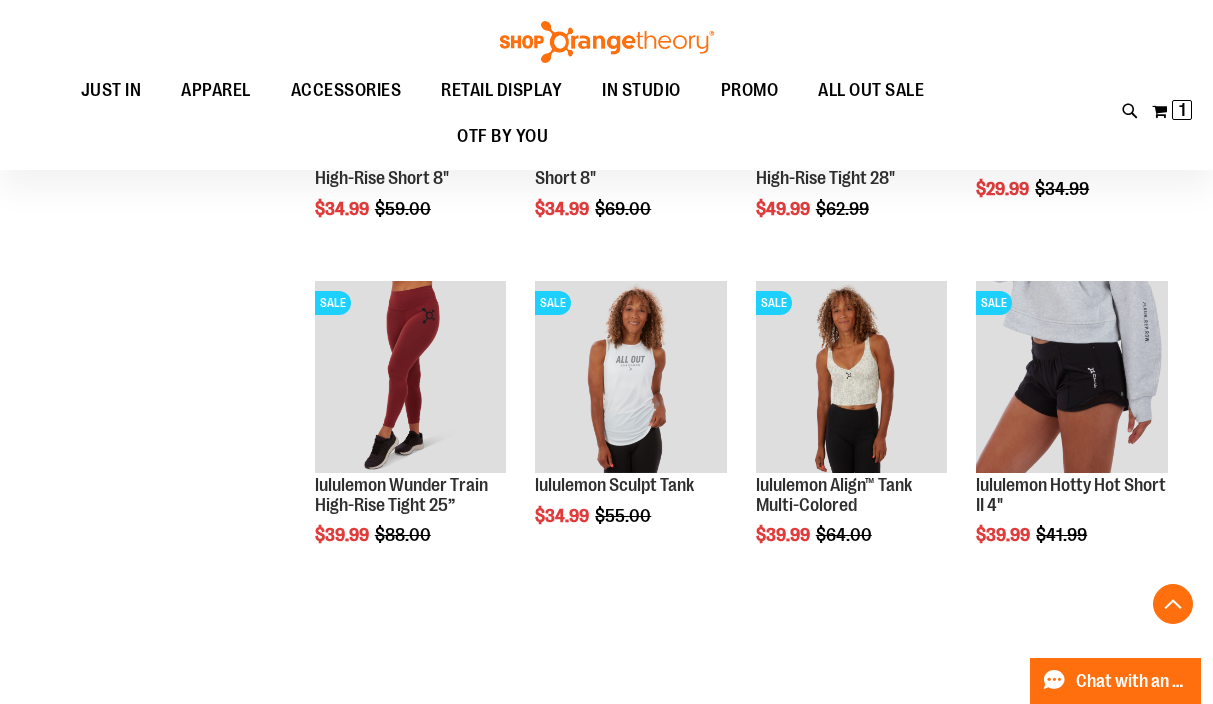 scroll, scrollTop: 4493, scrollLeft: 0, axis: vertical 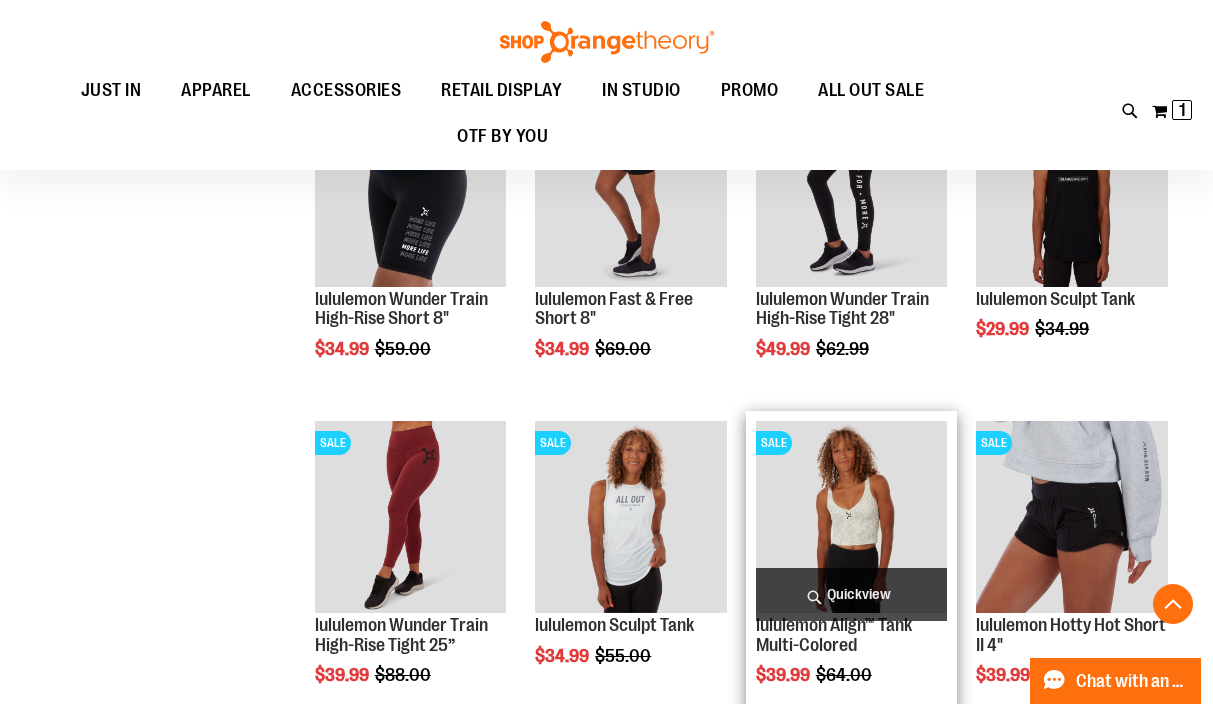click at bounding box center [852, 517] 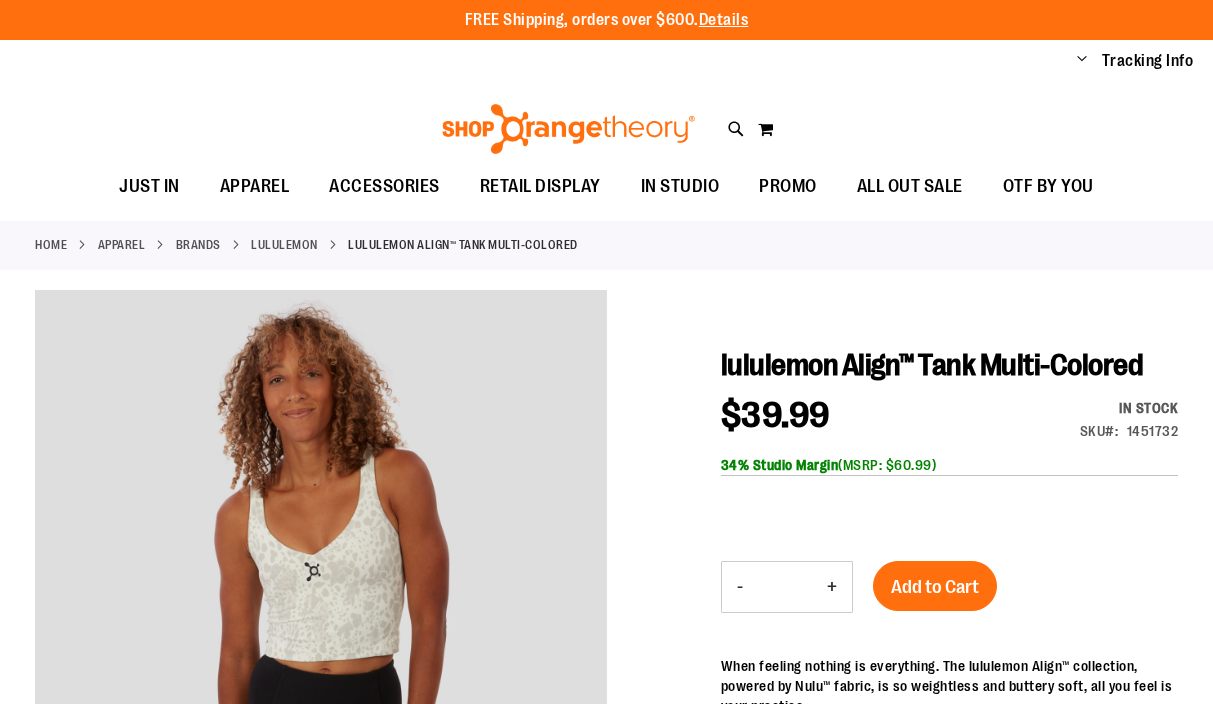 scroll, scrollTop: 0, scrollLeft: 0, axis: both 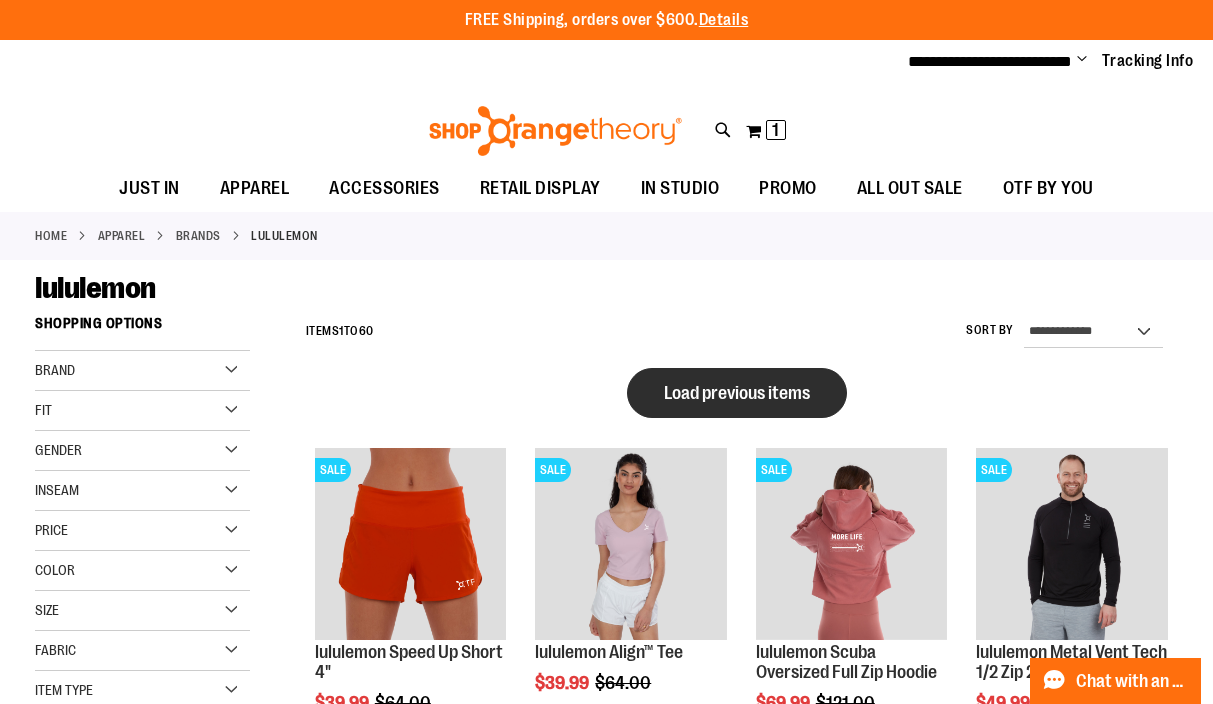 click on "Load previous items" at bounding box center [737, 393] 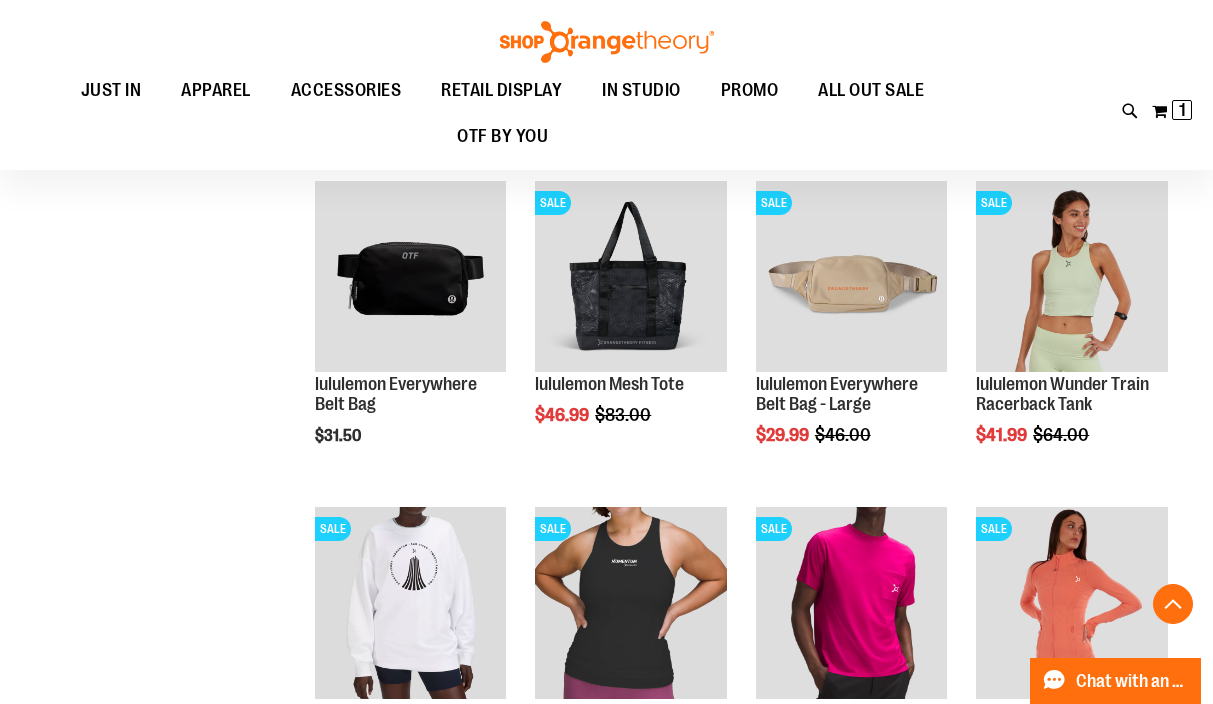 scroll, scrollTop: 368, scrollLeft: 0, axis: vertical 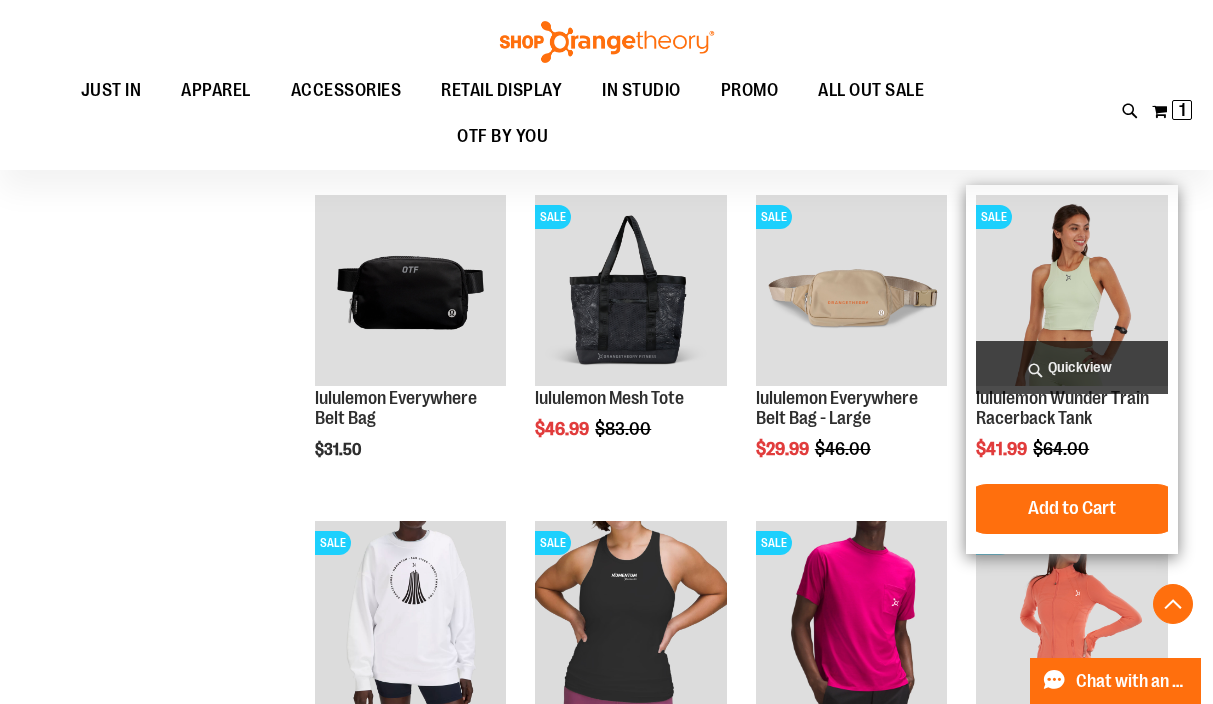 click at bounding box center [1072, 291] 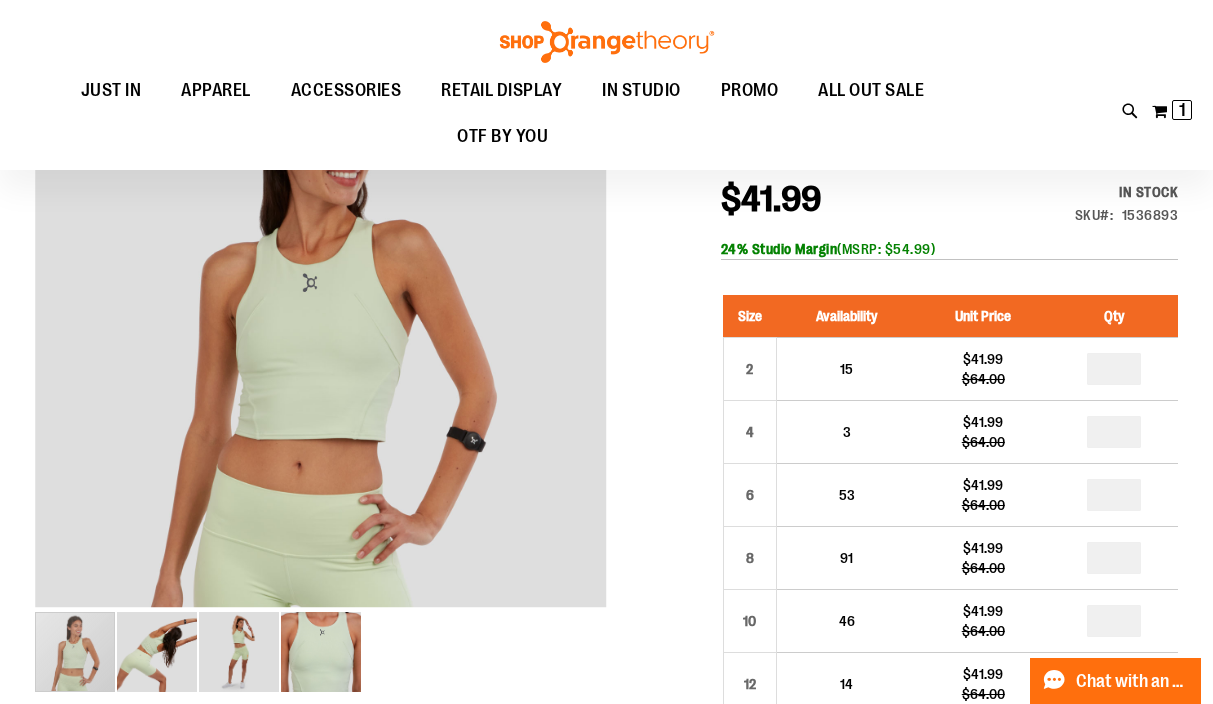 scroll, scrollTop: 222, scrollLeft: 0, axis: vertical 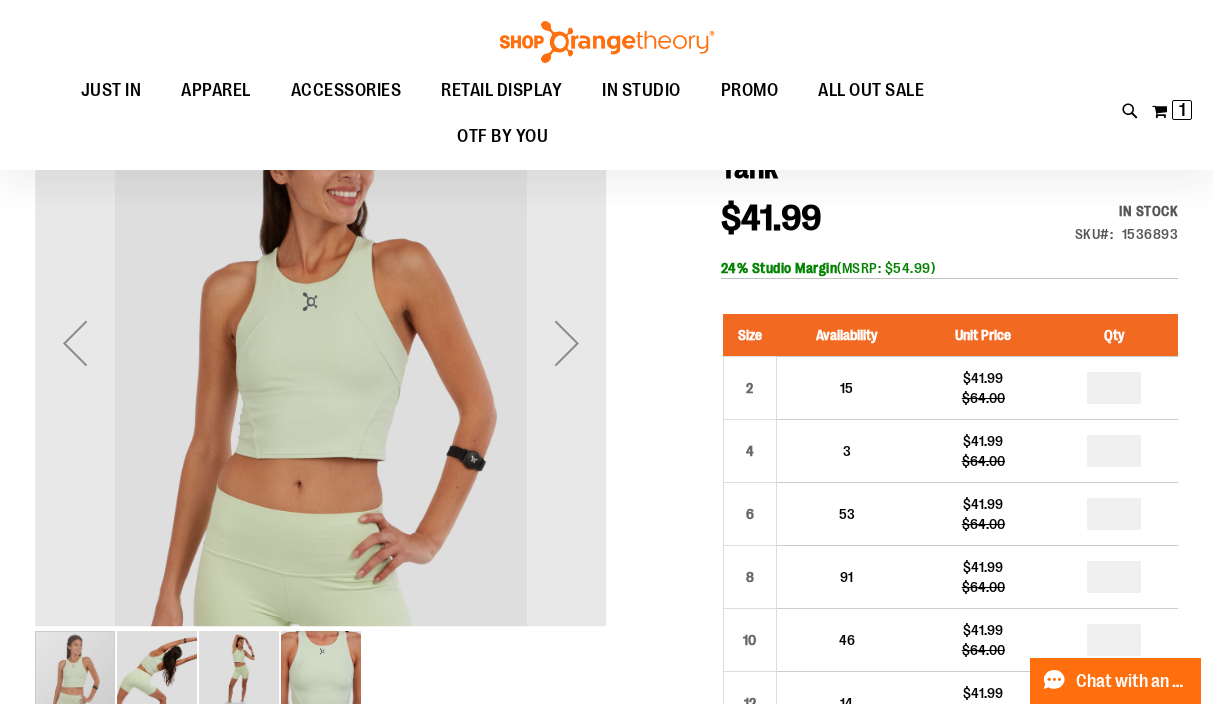 click at bounding box center (157, 671) 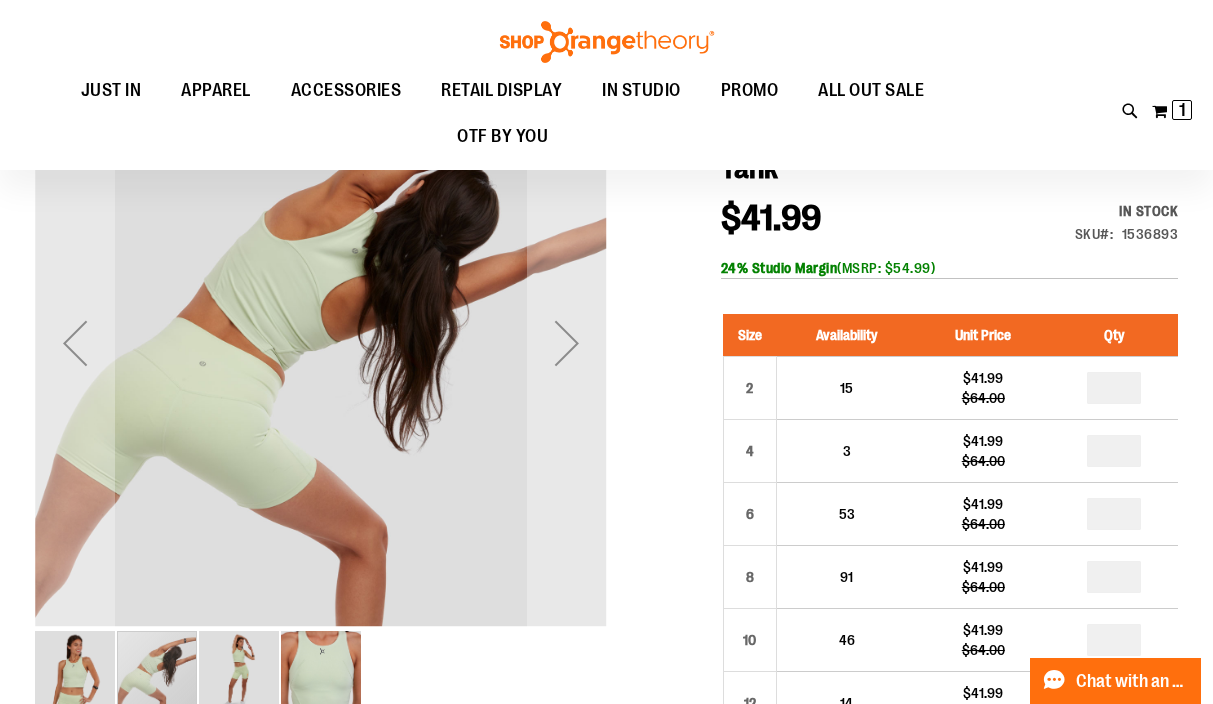 click at bounding box center [239, 671] 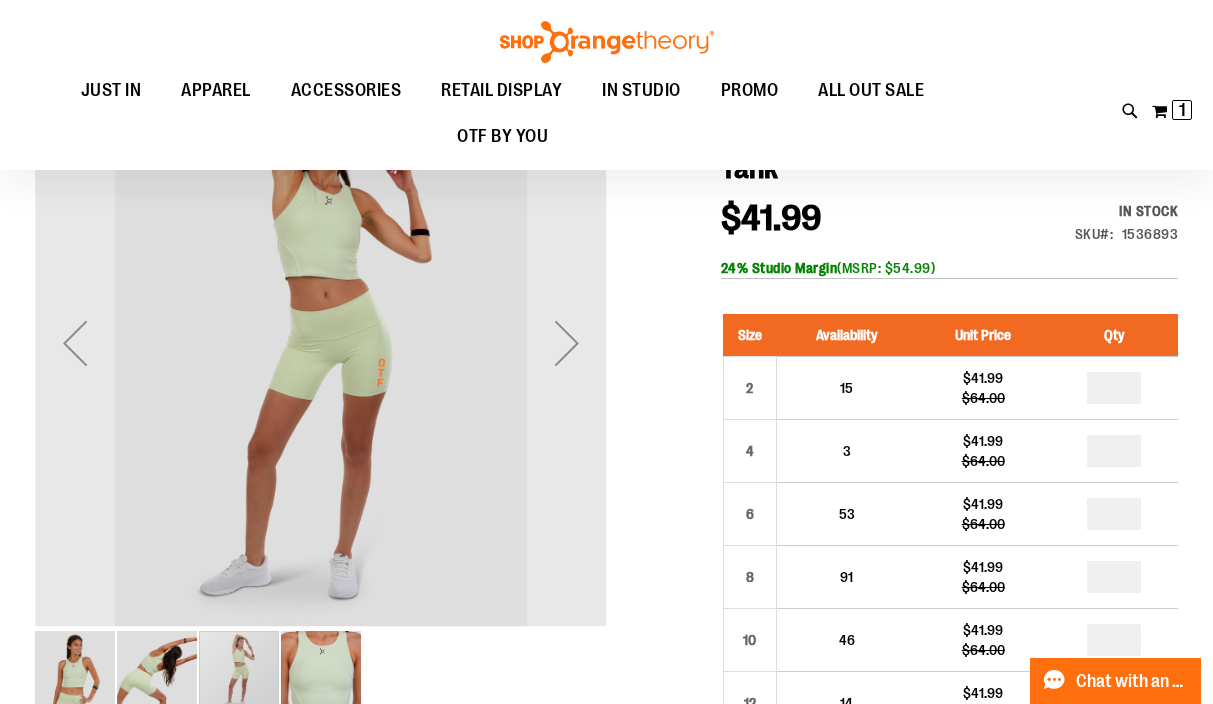 click at bounding box center [321, 671] 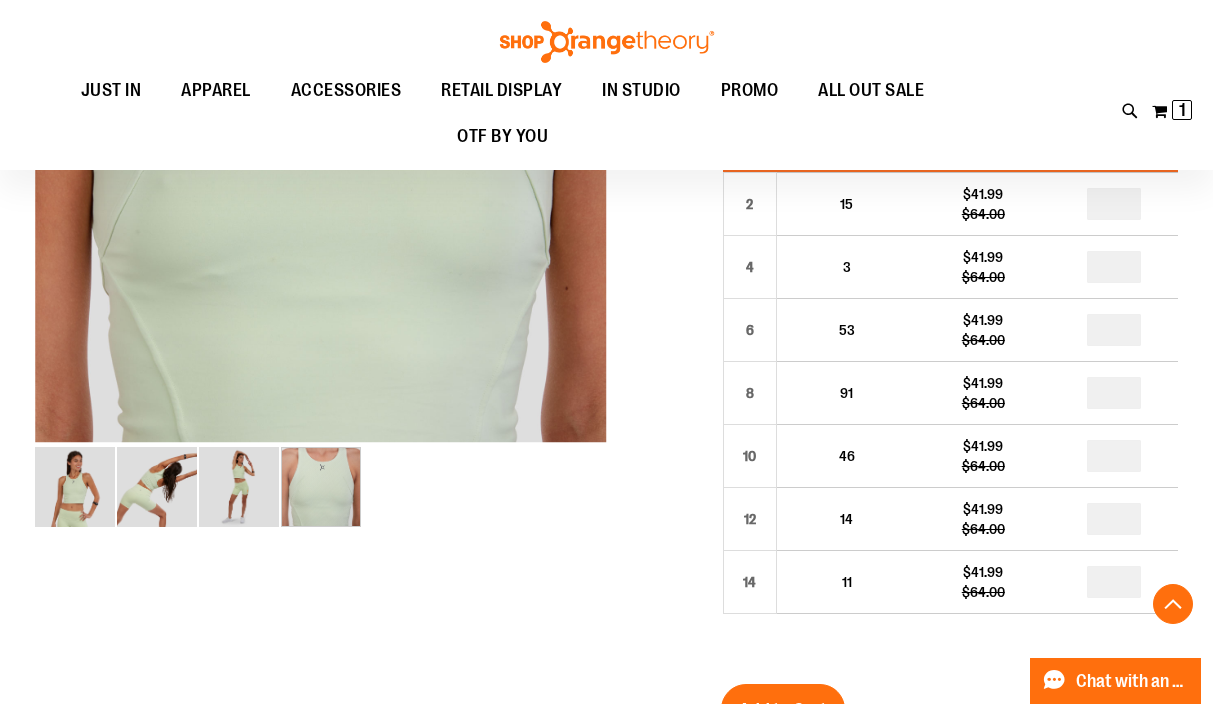 scroll, scrollTop: 415, scrollLeft: 0, axis: vertical 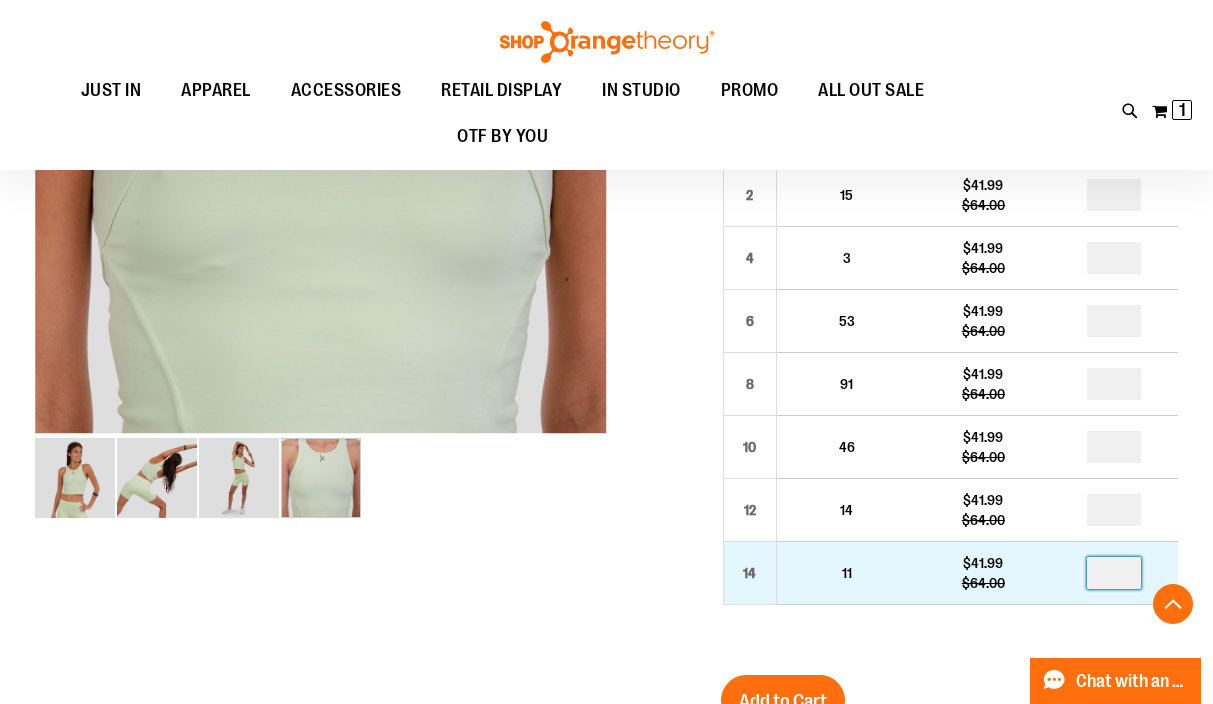click at bounding box center [1114, 573] 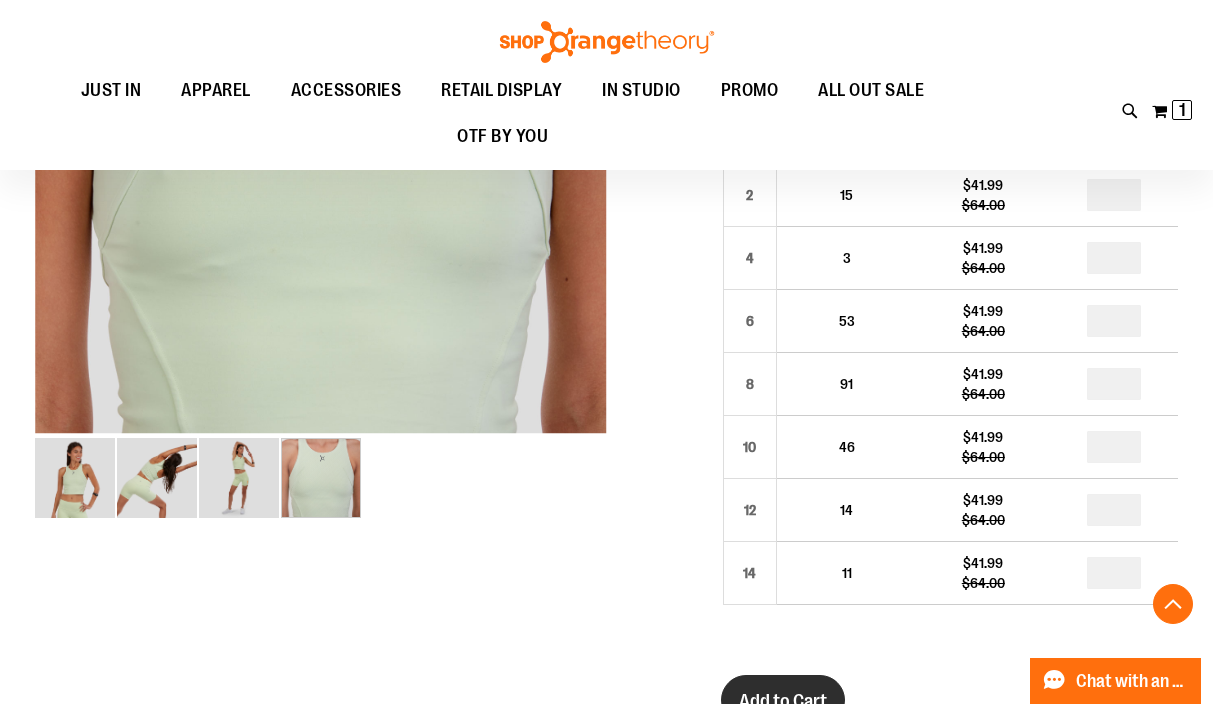 click on "Add to Cart" at bounding box center [783, 700] 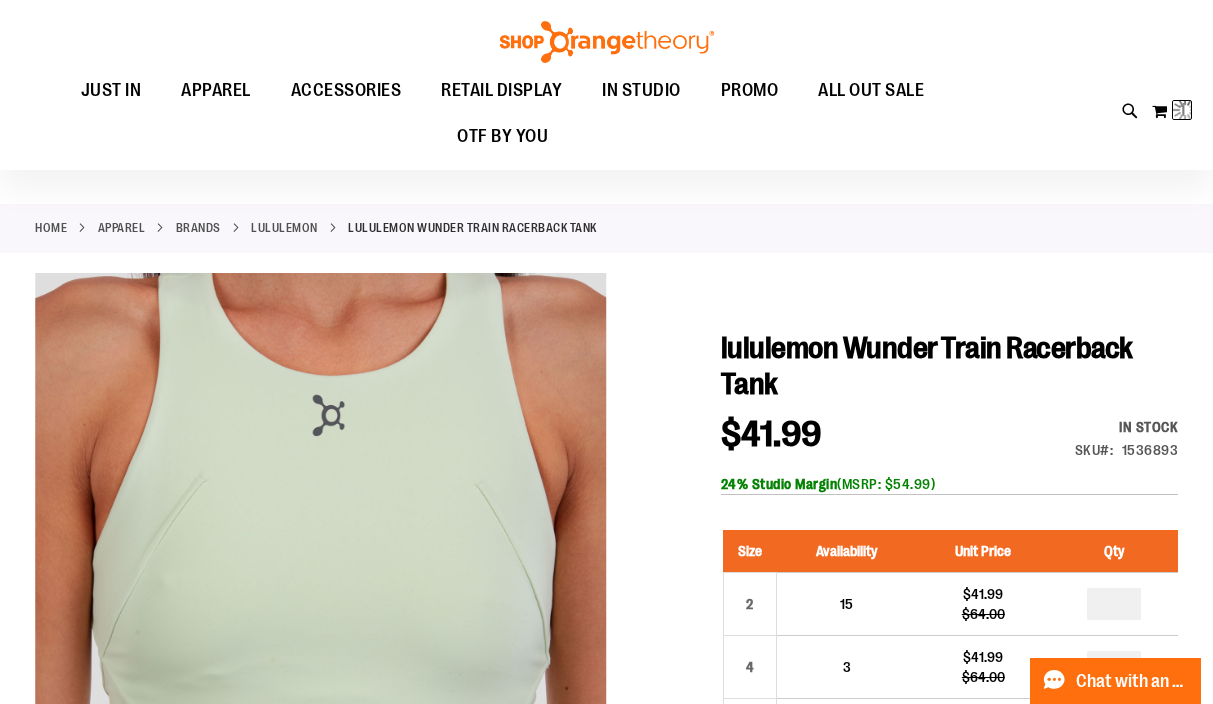 scroll, scrollTop: 0, scrollLeft: 0, axis: both 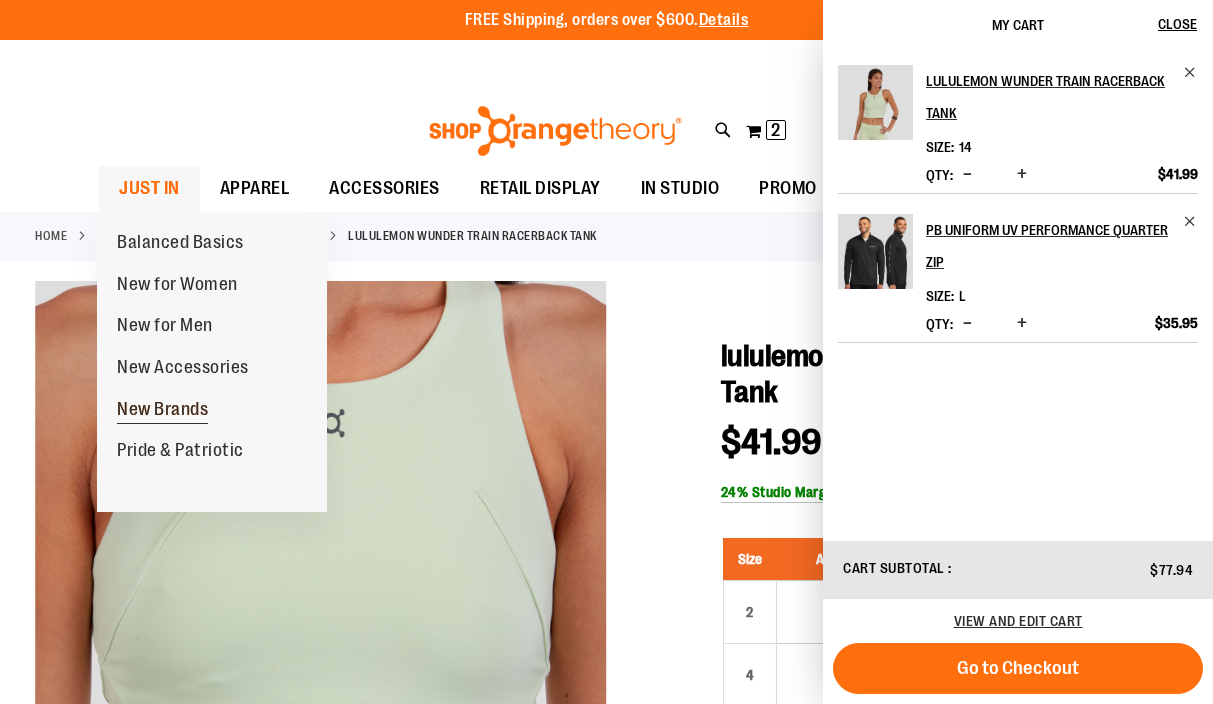 click on "New Brands" at bounding box center (162, 411) 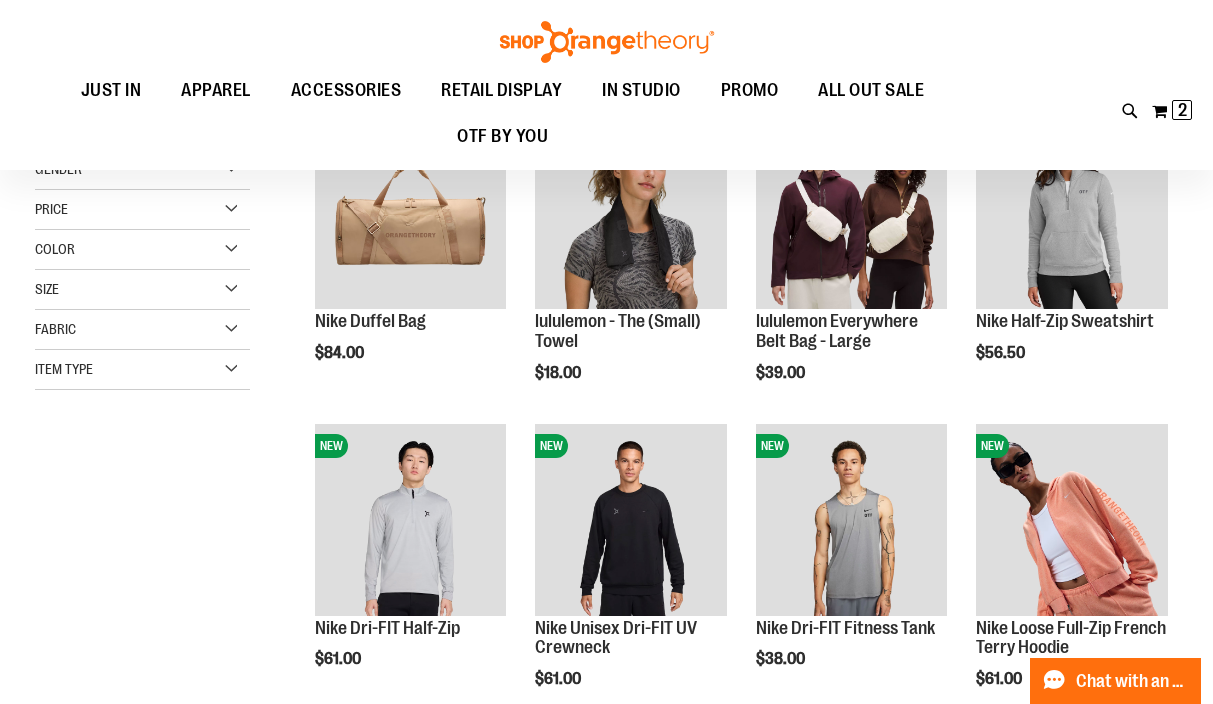 scroll, scrollTop: 288, scrollLeft: 0, axis: vertical 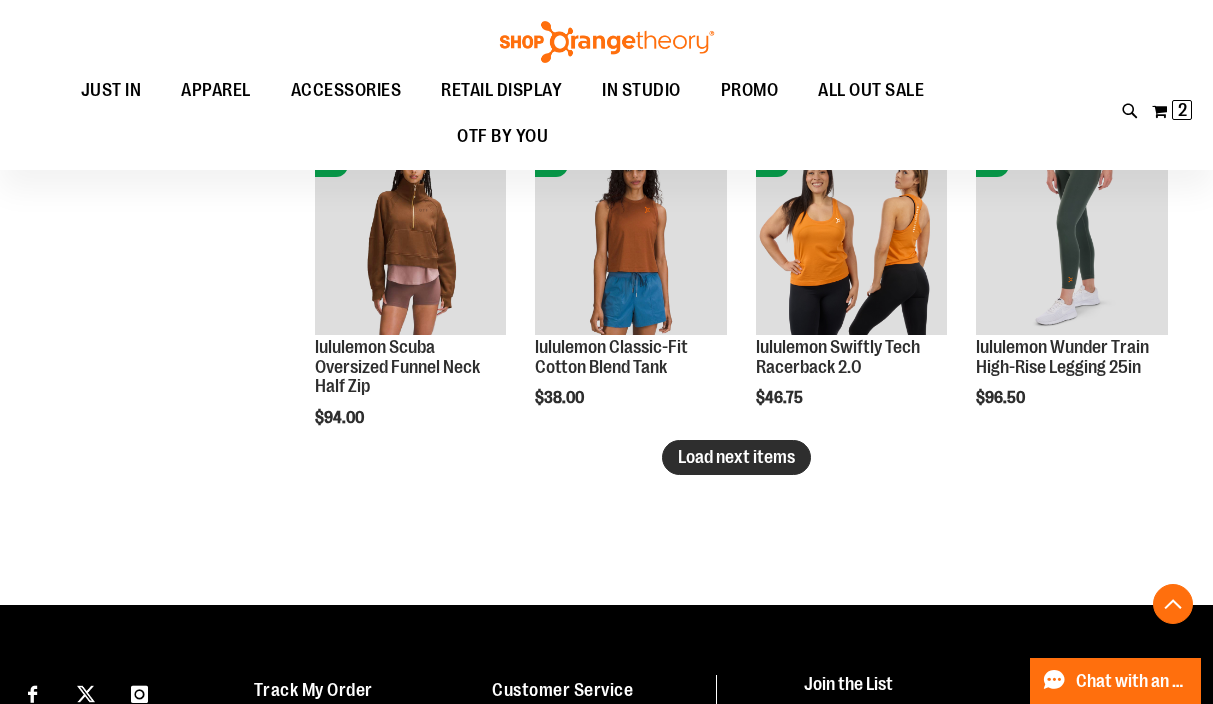 click on "Load next items" at bounding box center (736, 457) 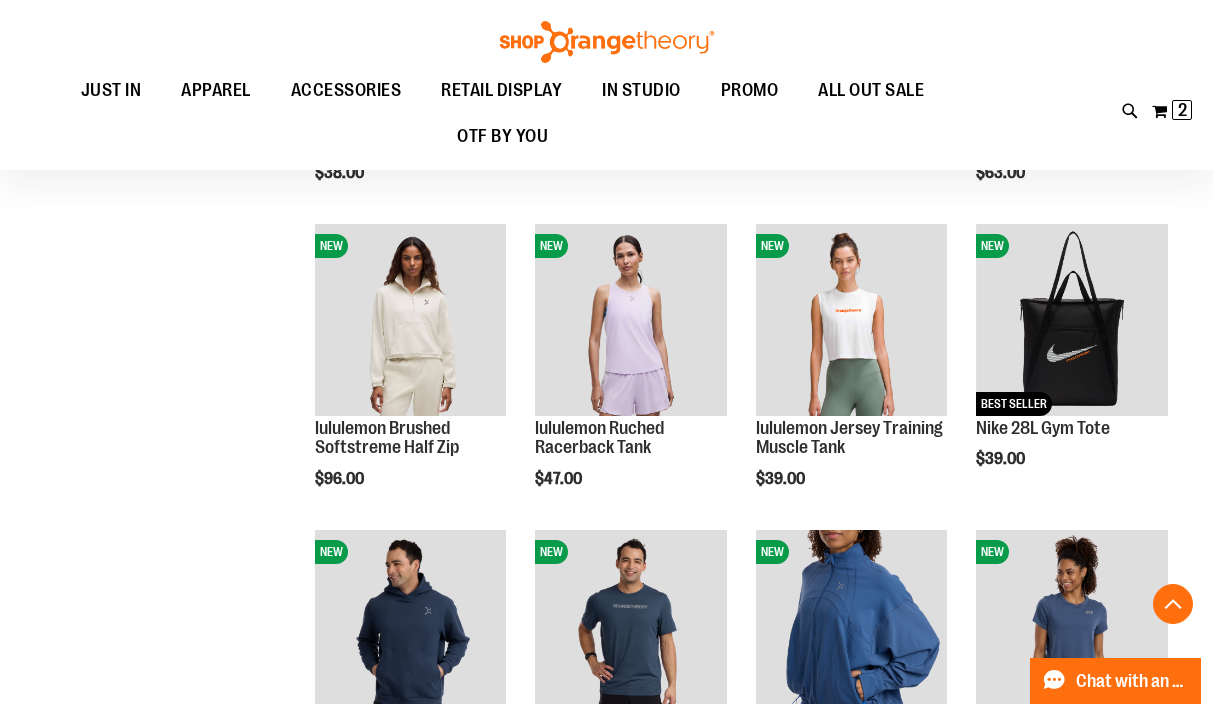 scroll, scrollTop: 380, scrollLeft: 0, axis: vertical 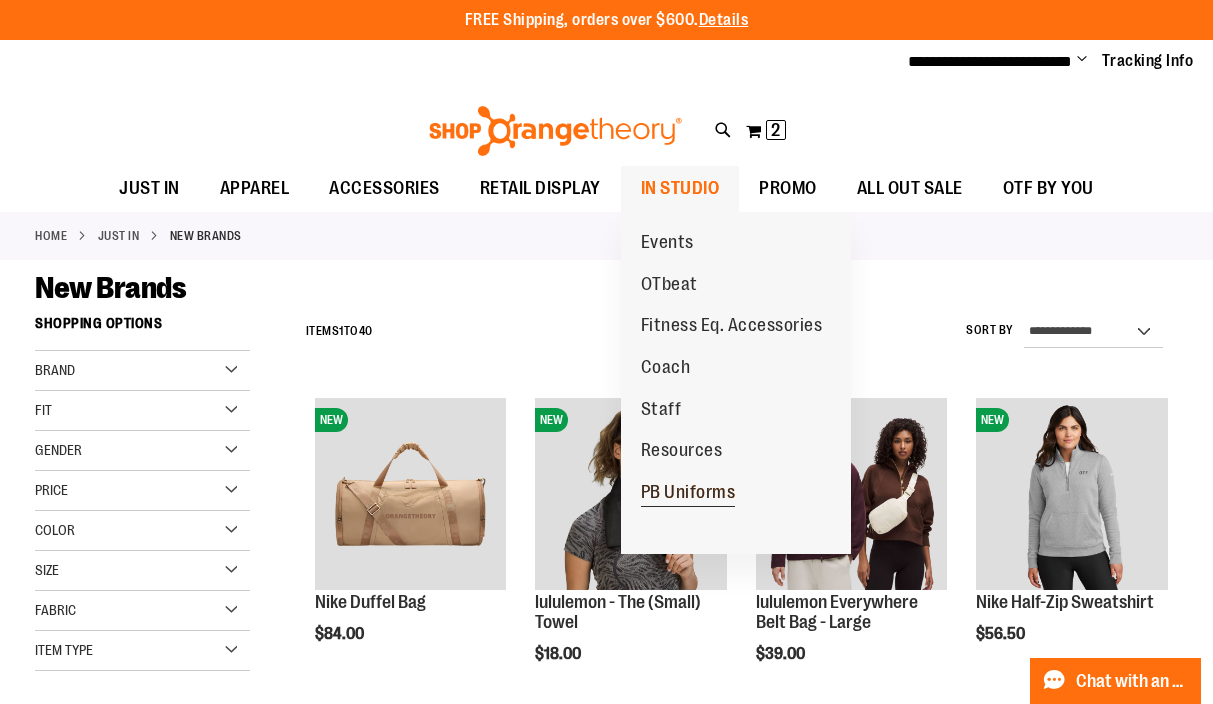 click on "PB Uniforms" at bounding box center [688, 494] 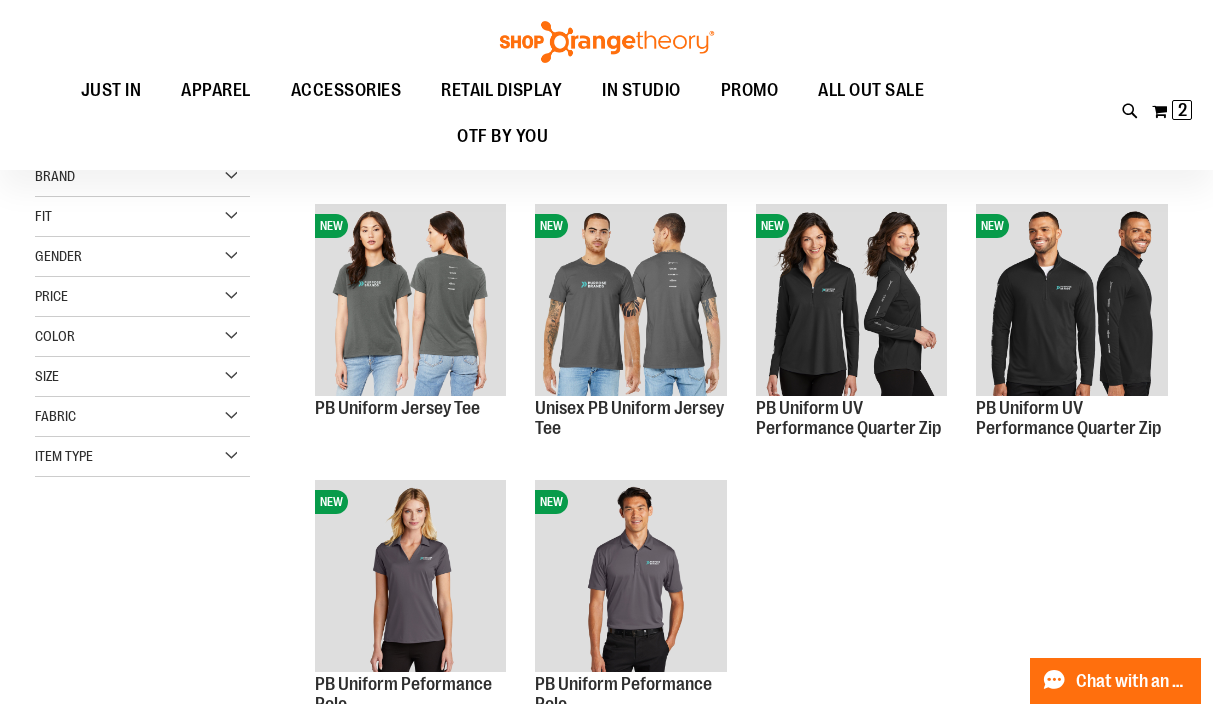 scroll, scrollTop: 178, scrollLeft: 0, axis: vertical 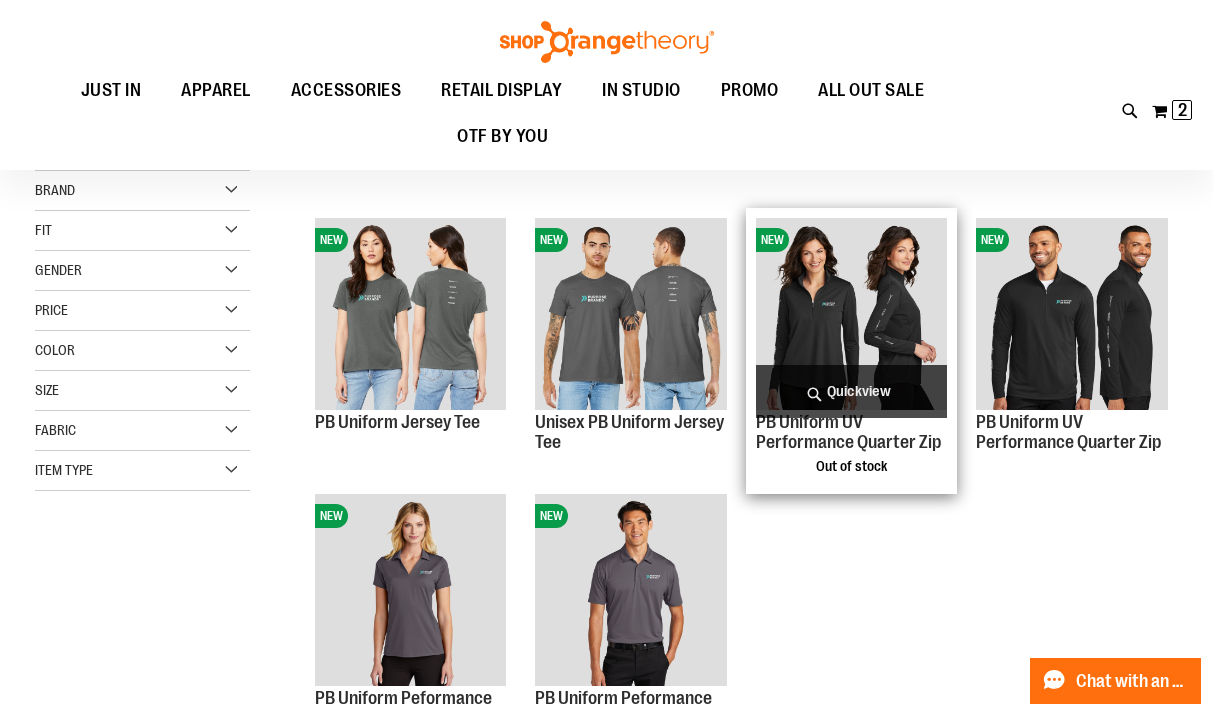 click at bounding box center [852, 314] 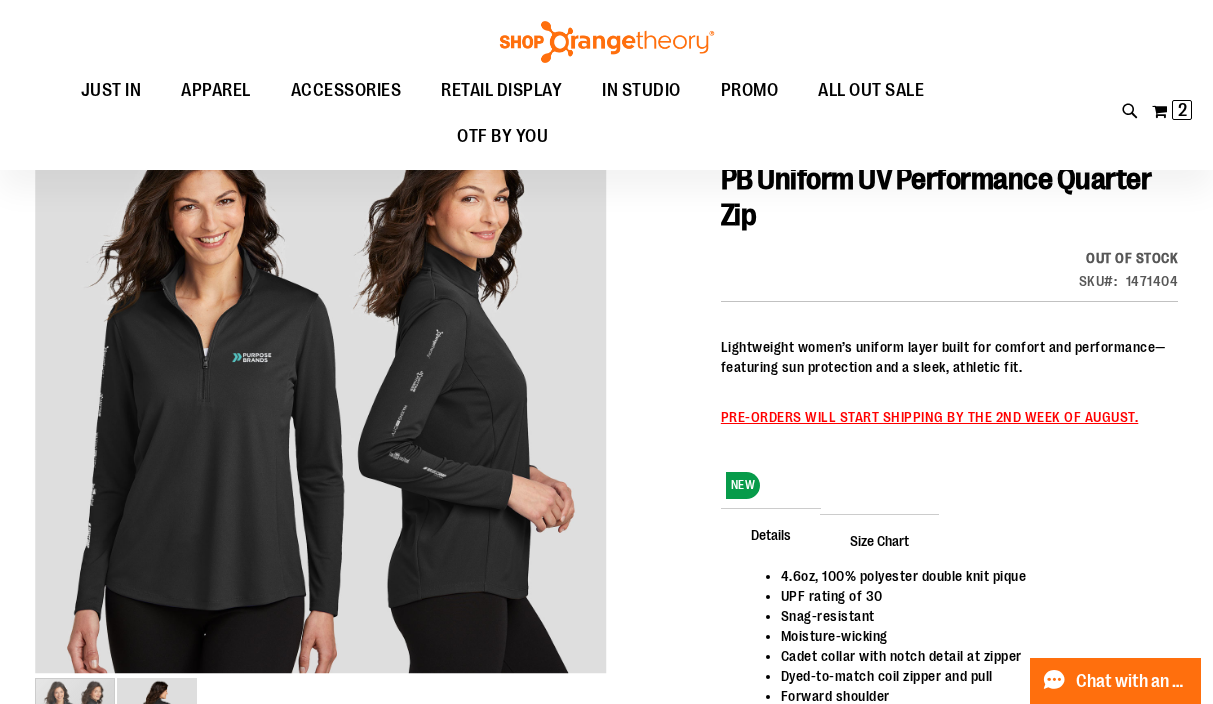 scroll, scrollTop: 177, scrollLeft: 0, axis: vertical 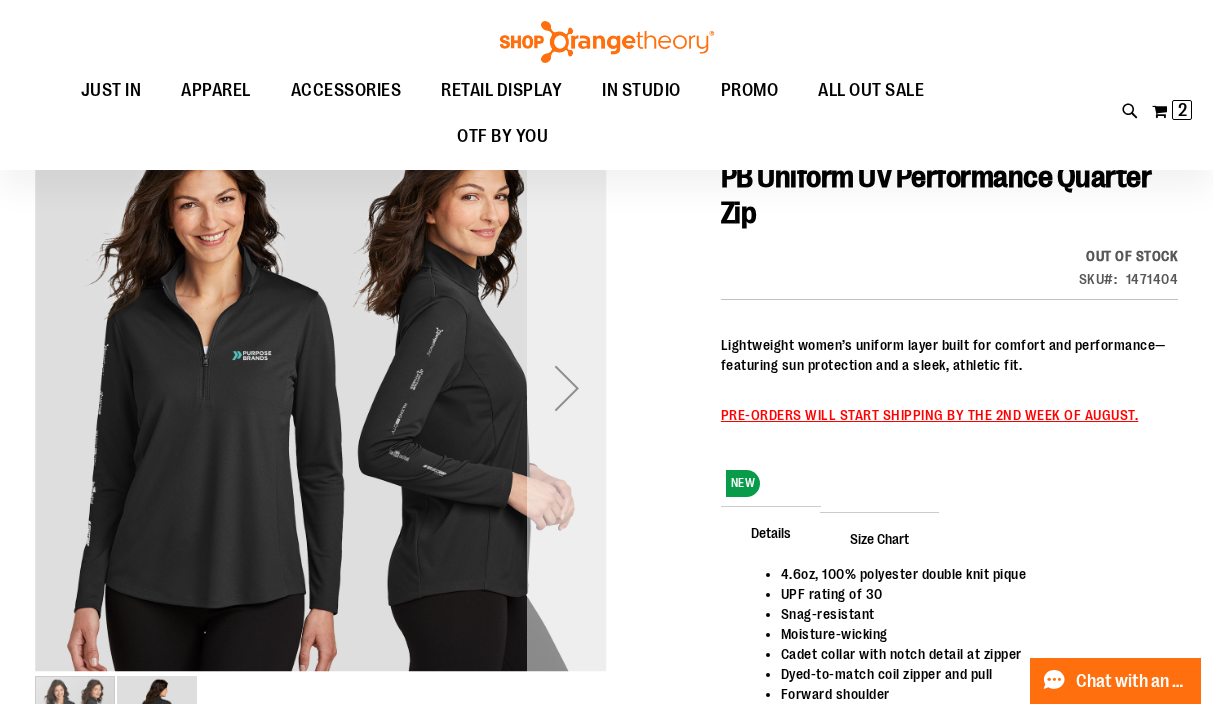 click at bounding box center (567, 388) 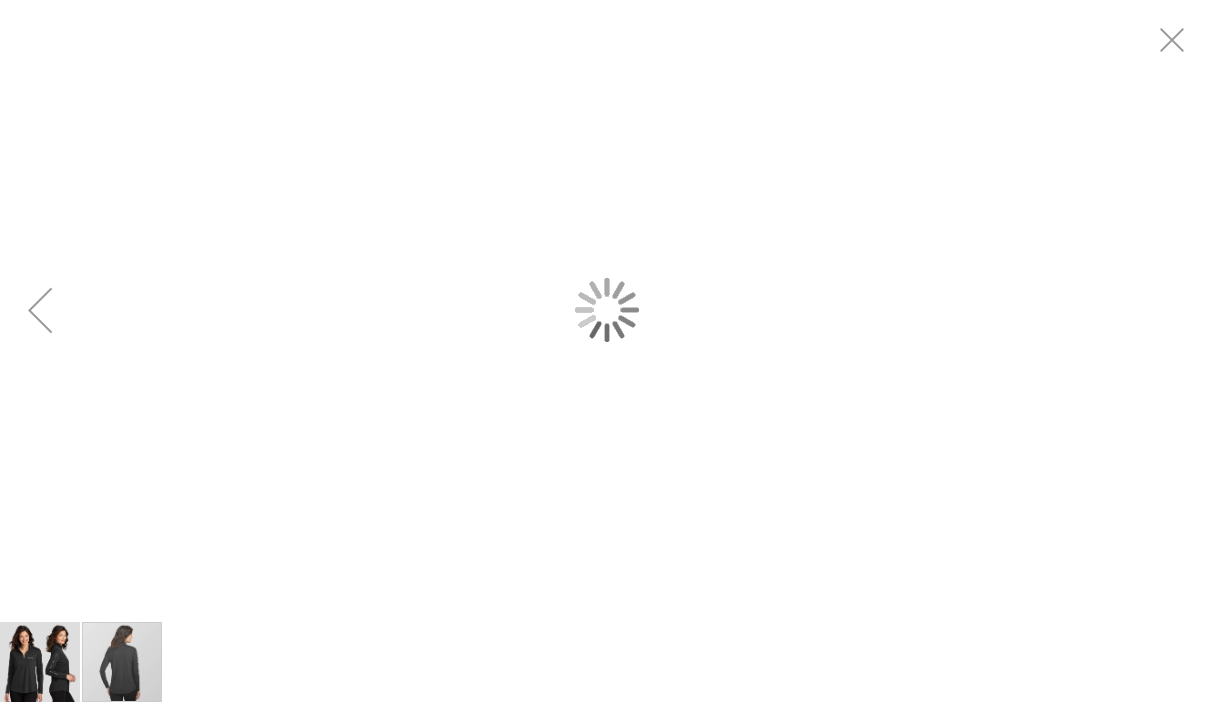 scroll, scrollTop: 0, scrollLeft: 0, axis: both 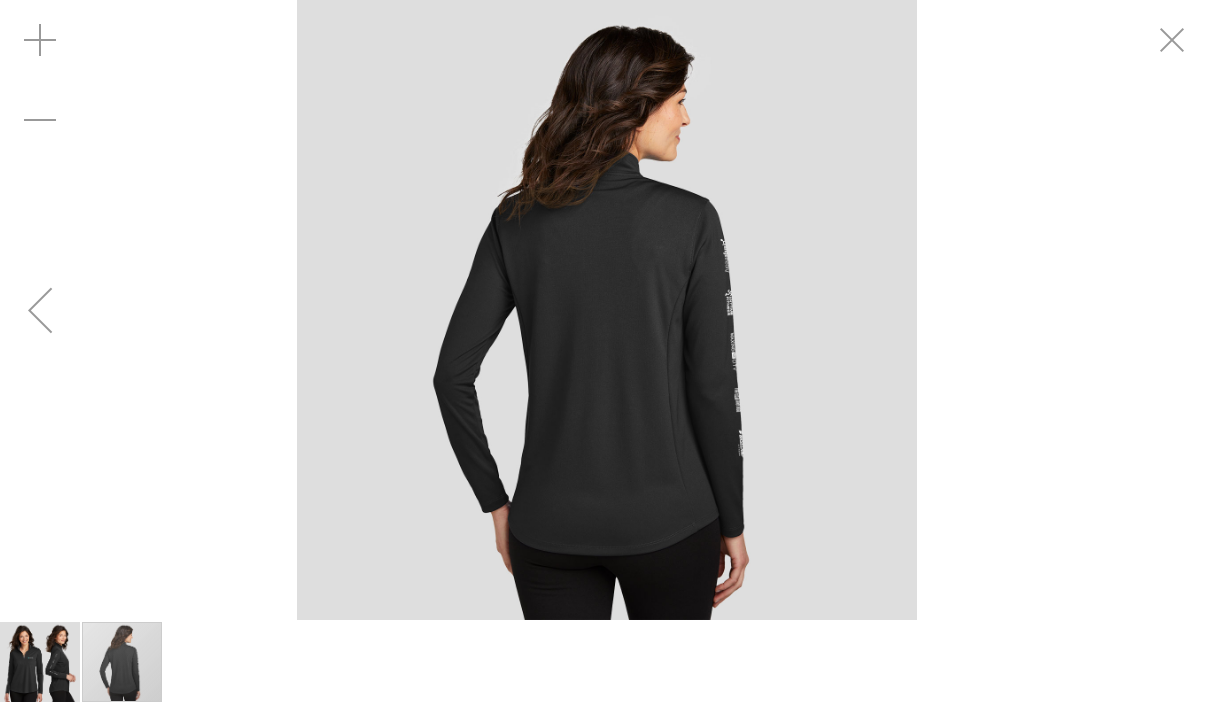 click at bounding box center (40, 310) 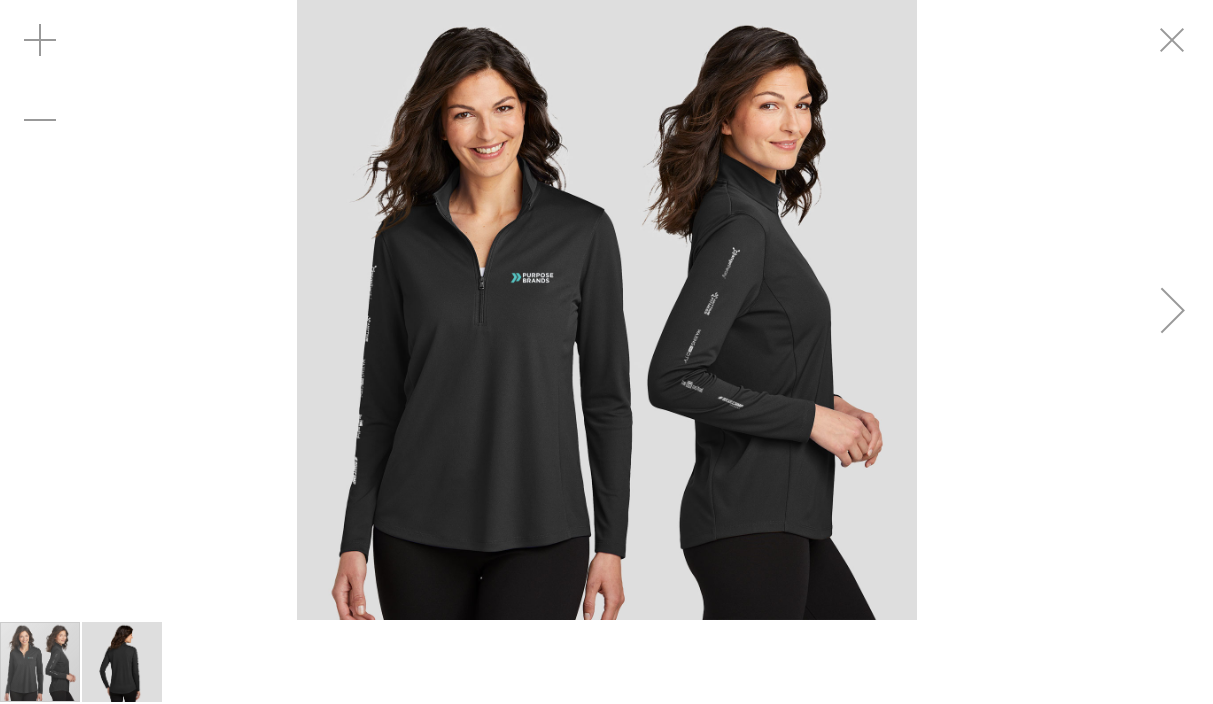 scroll, scrollTop: 176, scrollLeft: 0, axis: vertical 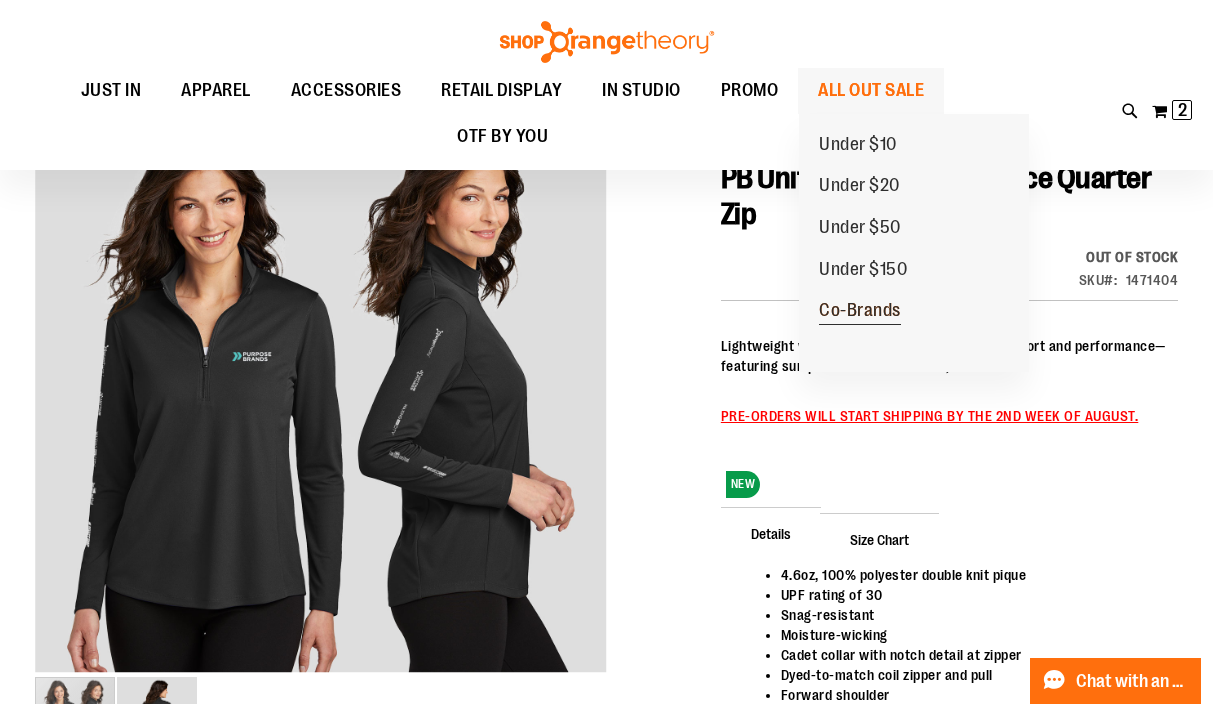 click on "Co-Brands" at bounding box center (860, 312) 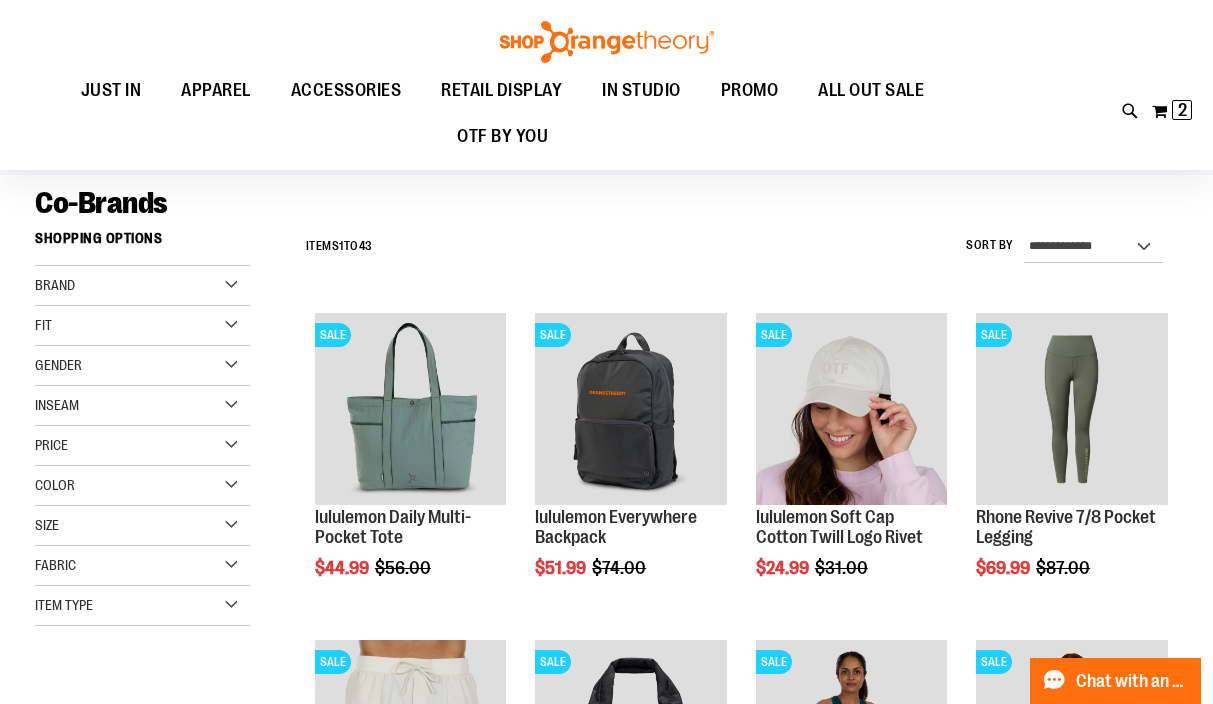 scroll, scrollTop: 91, scrollLeft: 0, axis: vertical 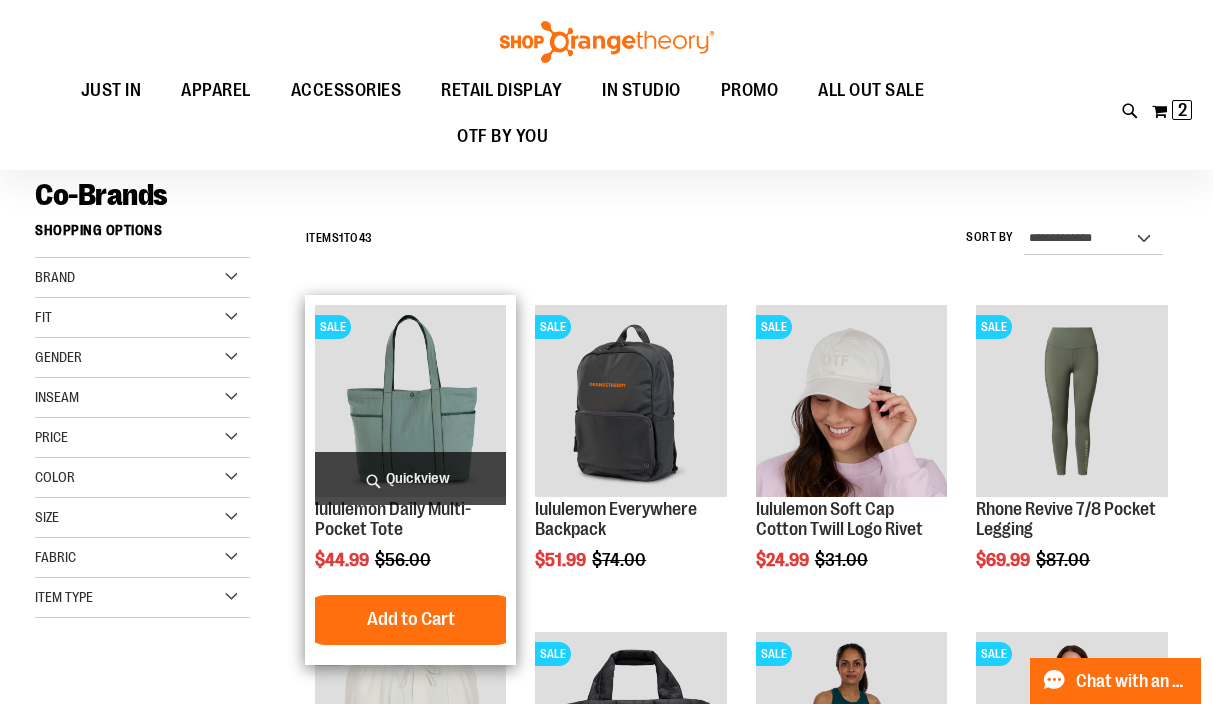 click at bounding box center [411, 401] 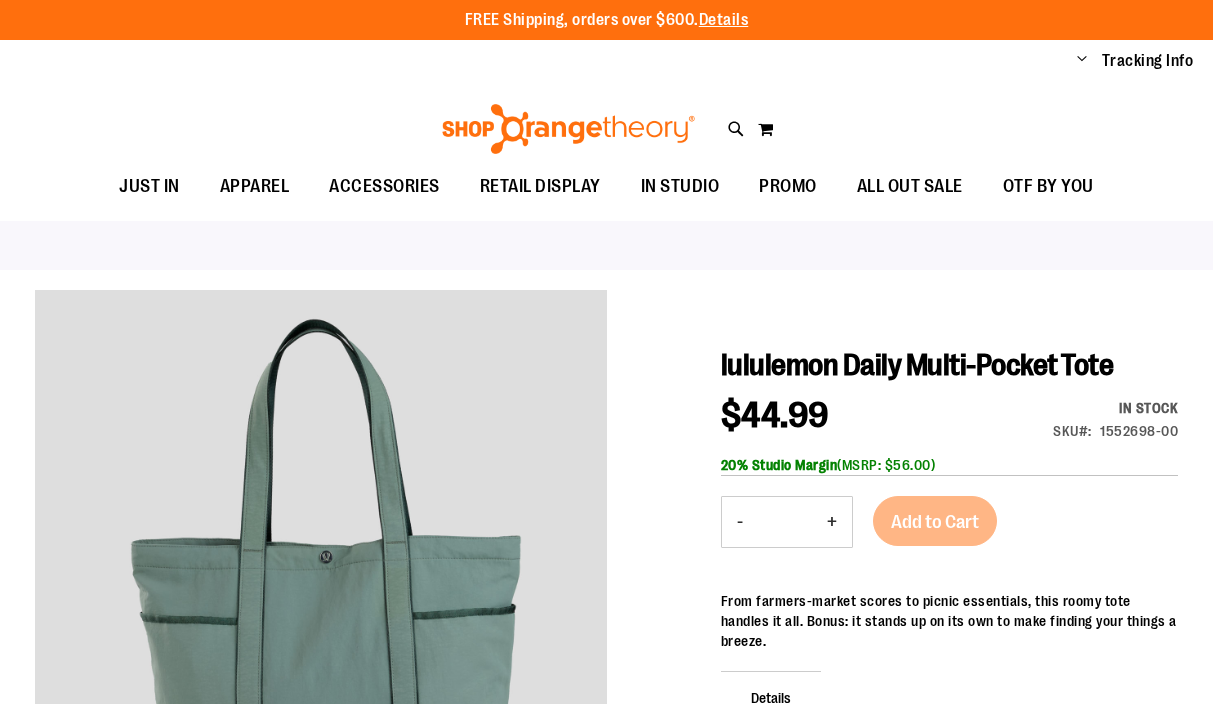 scroll, scrollTop: 0, scrollLeft: 0, axis: both 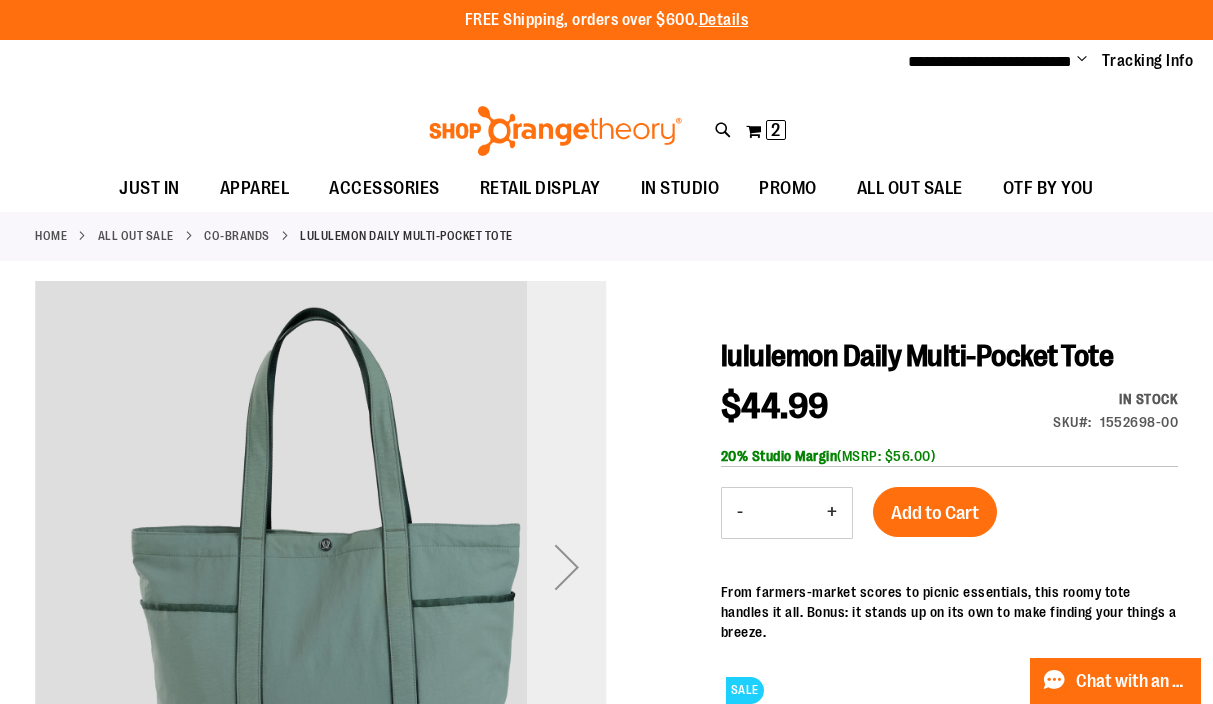 click at bounding box center (567, 567) 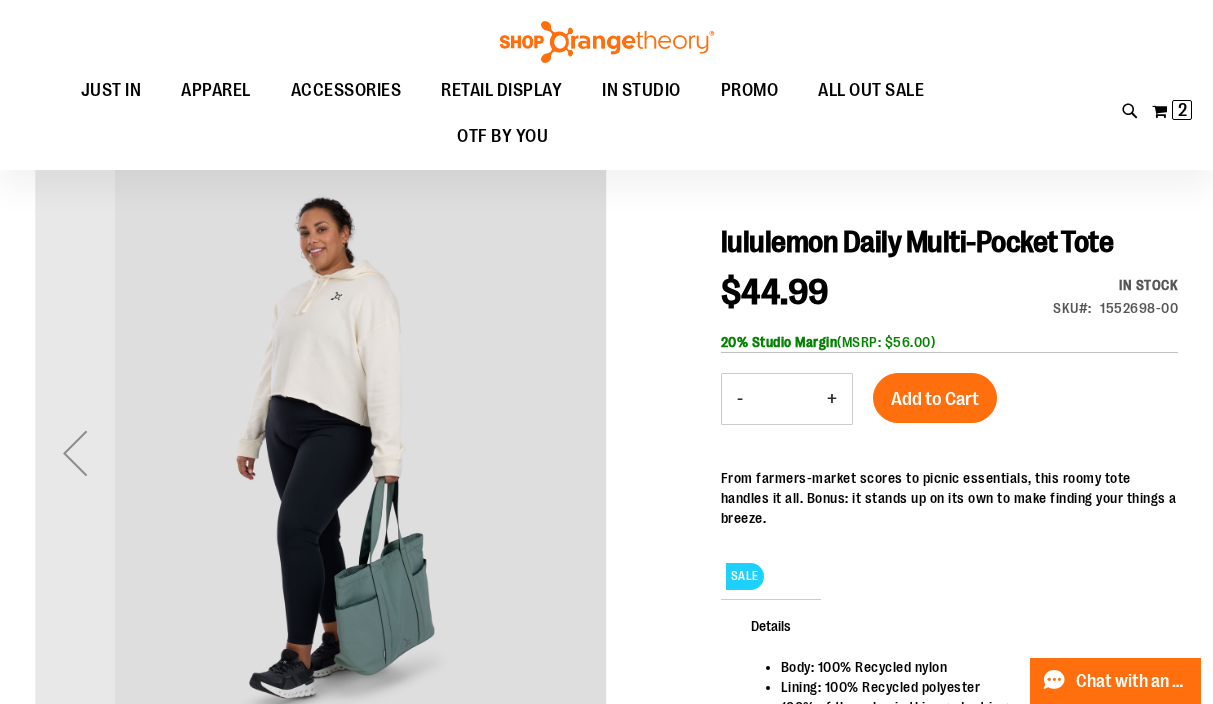 scroll, scrollTop: 114, scrollLeft: 0, axis: vertical 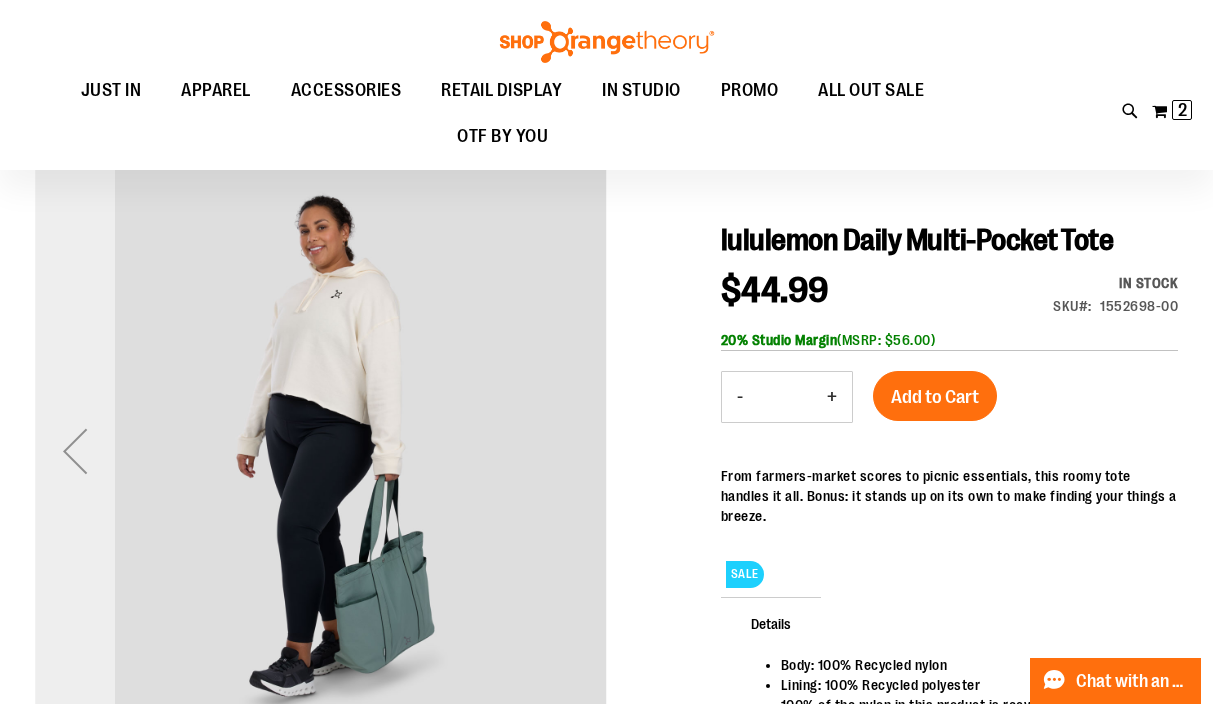 click at bounding box center (75, 451) 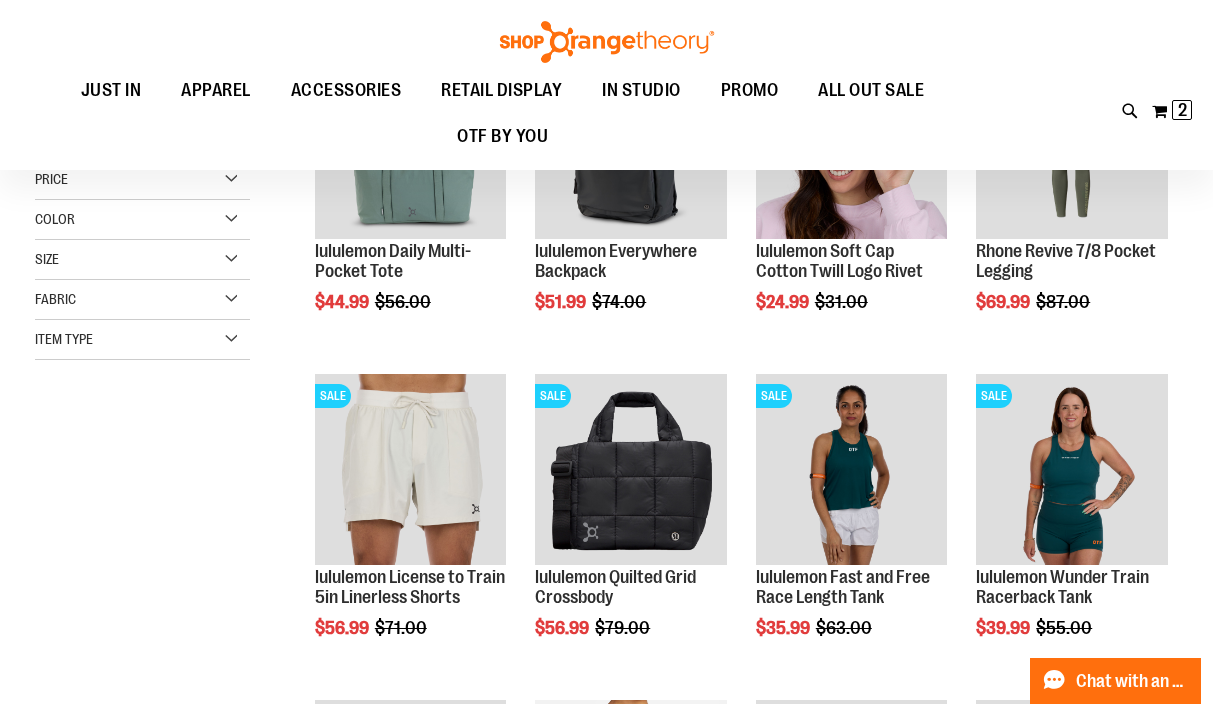scroll, scrollTop: 0, scrollLeft: 0, axis: both 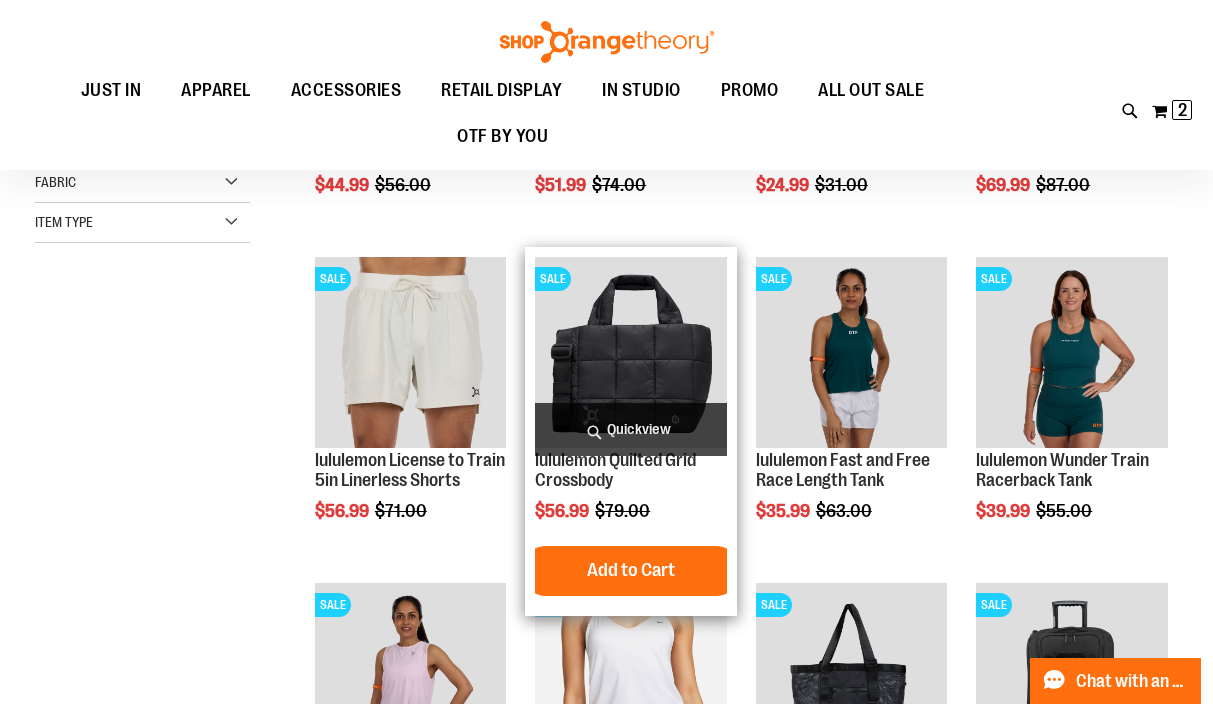 click at bounding box center [631, 353] 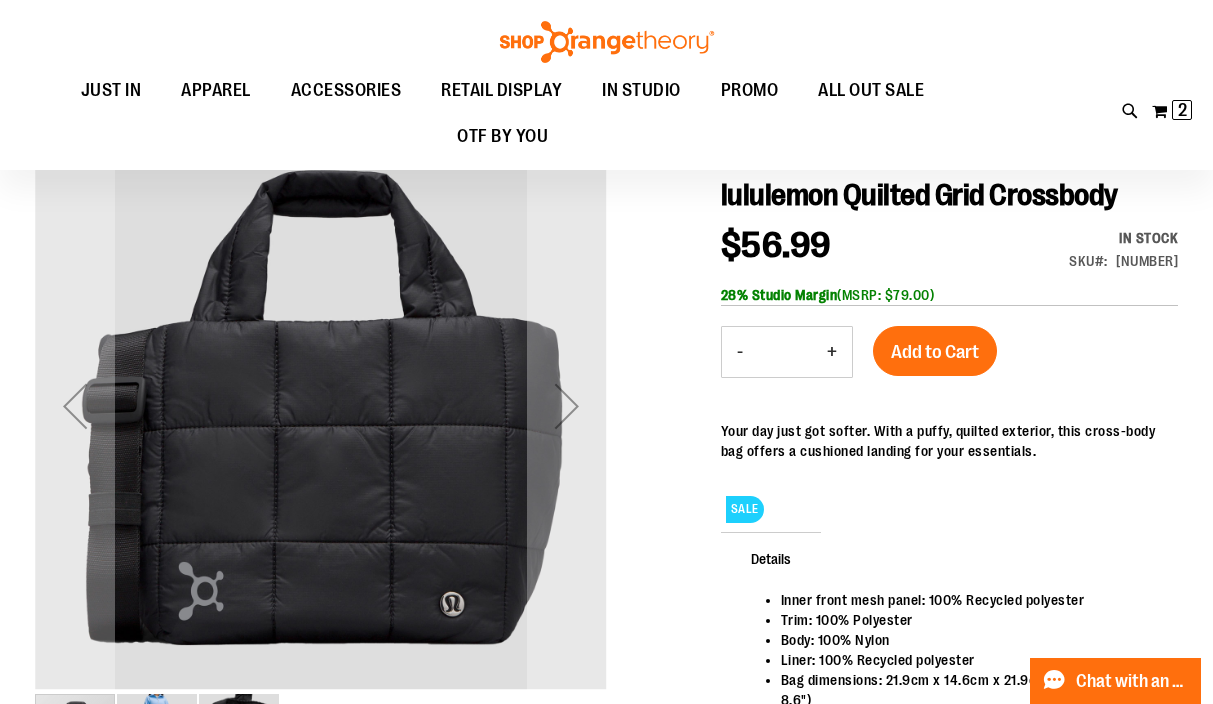 scroll, scrollTop: 164, scrollLeft: 0, axis: vertical 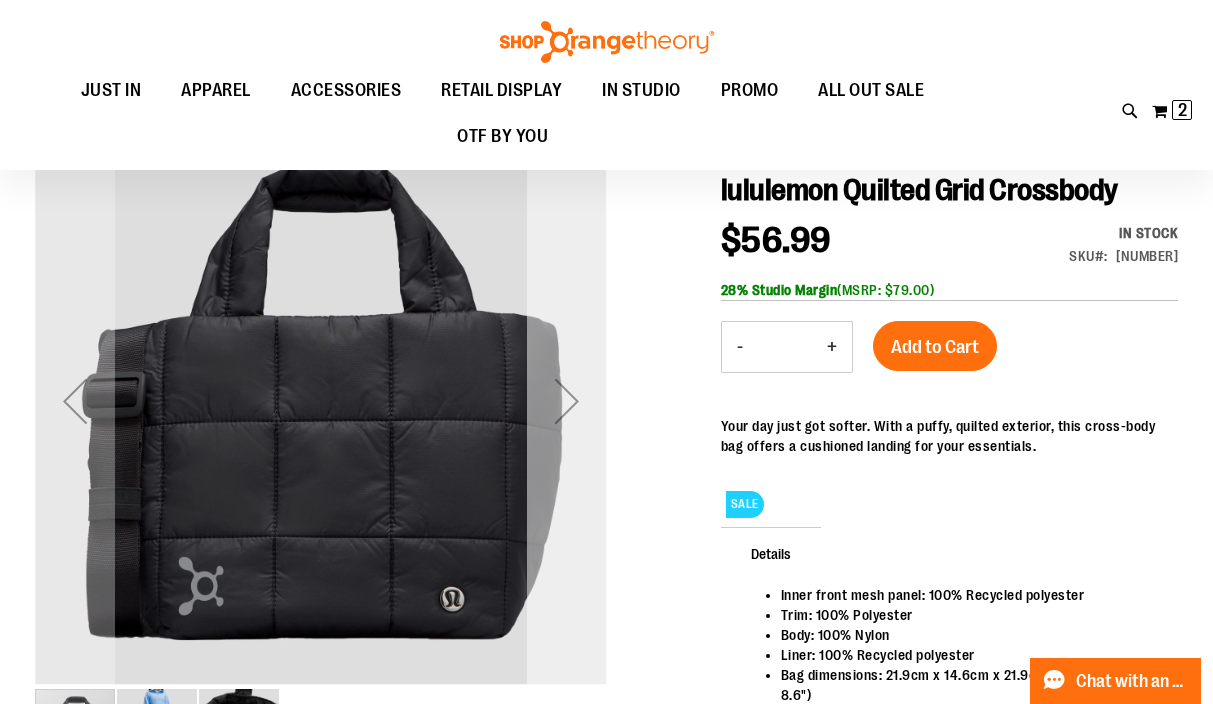 click at bounding box center [567, 401] 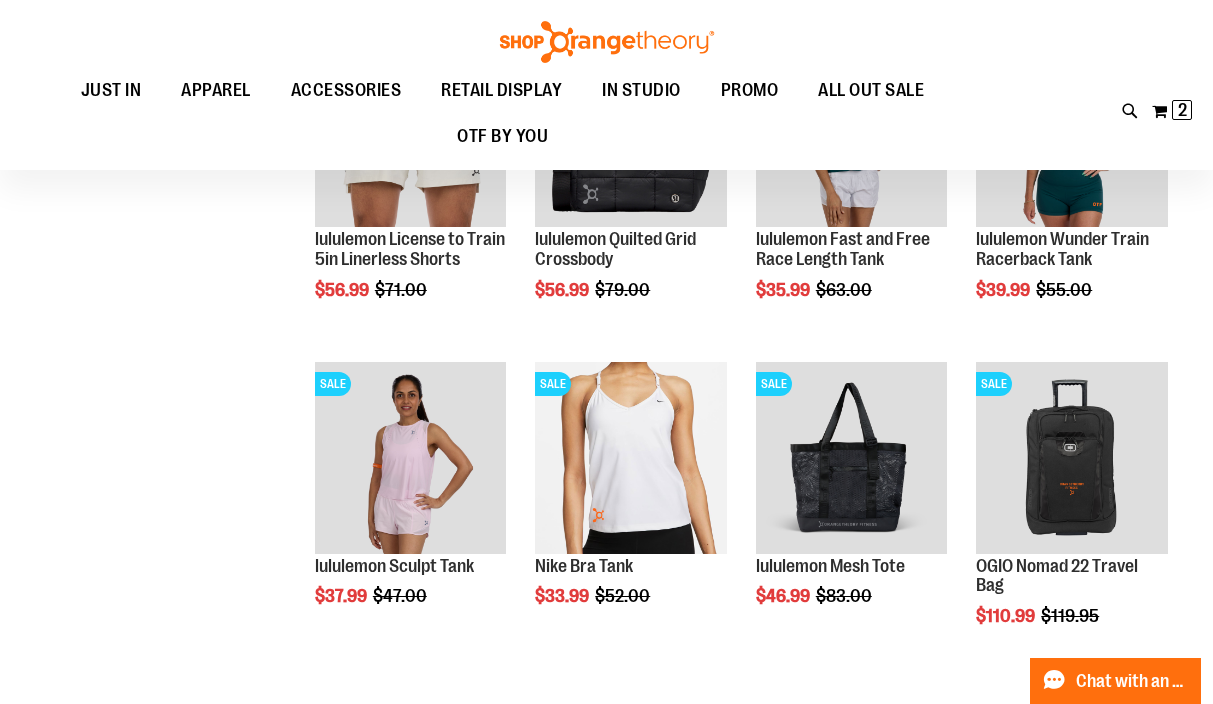scroll, scrollTop: 256, scrollLeft: 0, axis: vertical 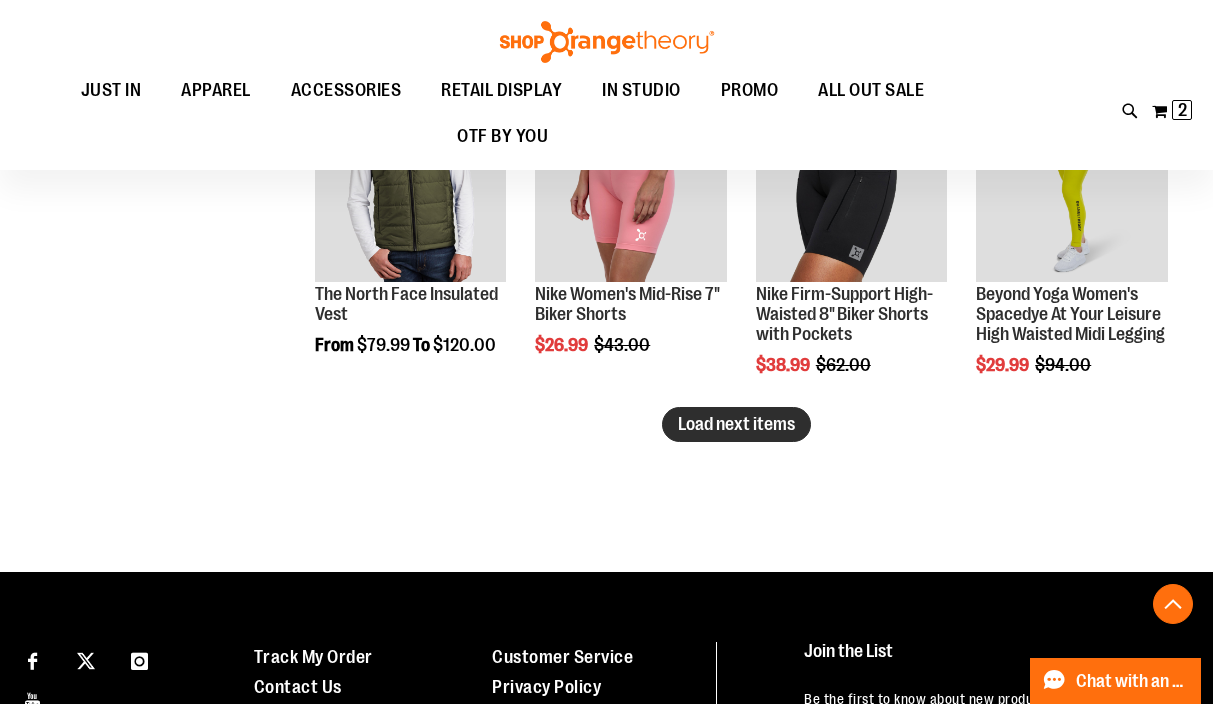 click on "Load next items" at bounding box center (736, 424) 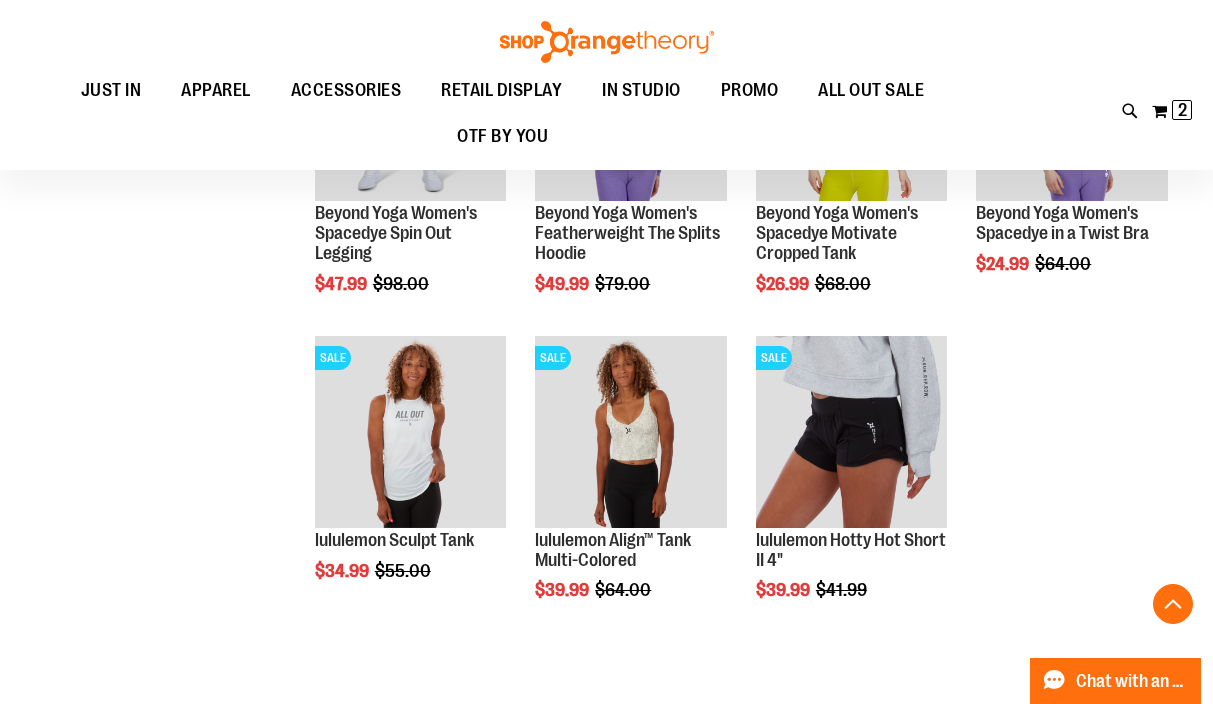 scroll, scrollTop: 3128, scrollLeft: 0, axis: vertical 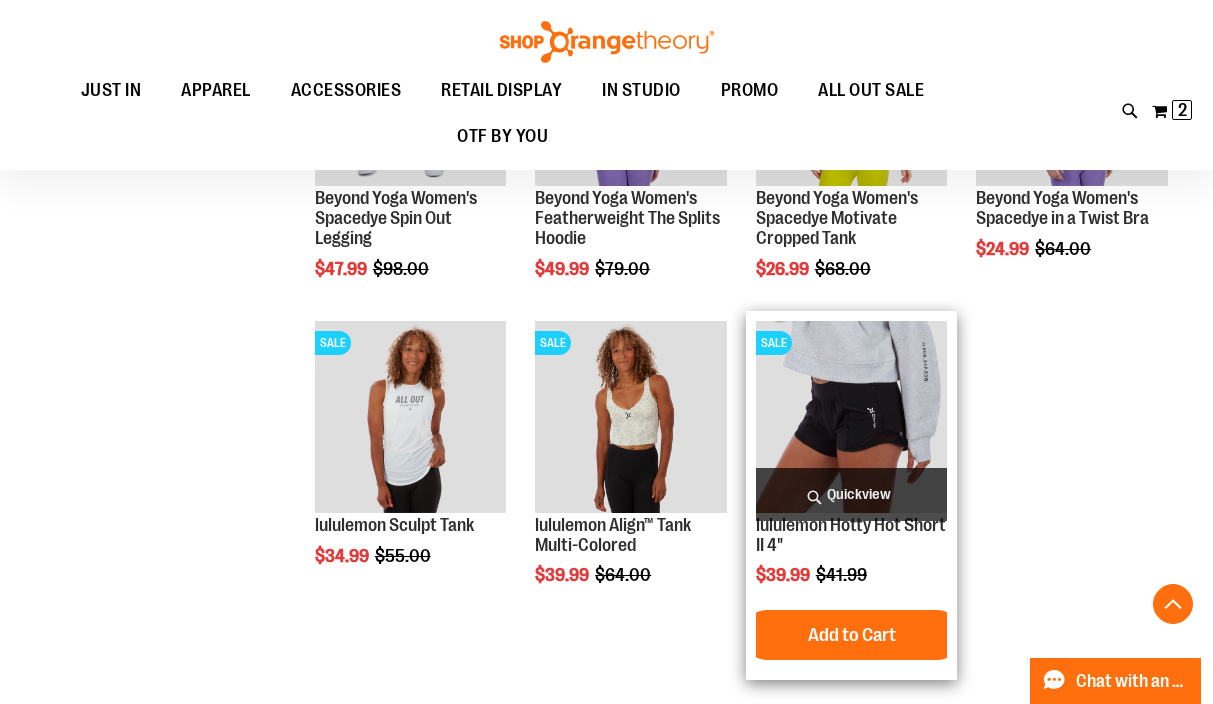 click at bounding box center (852, 417) 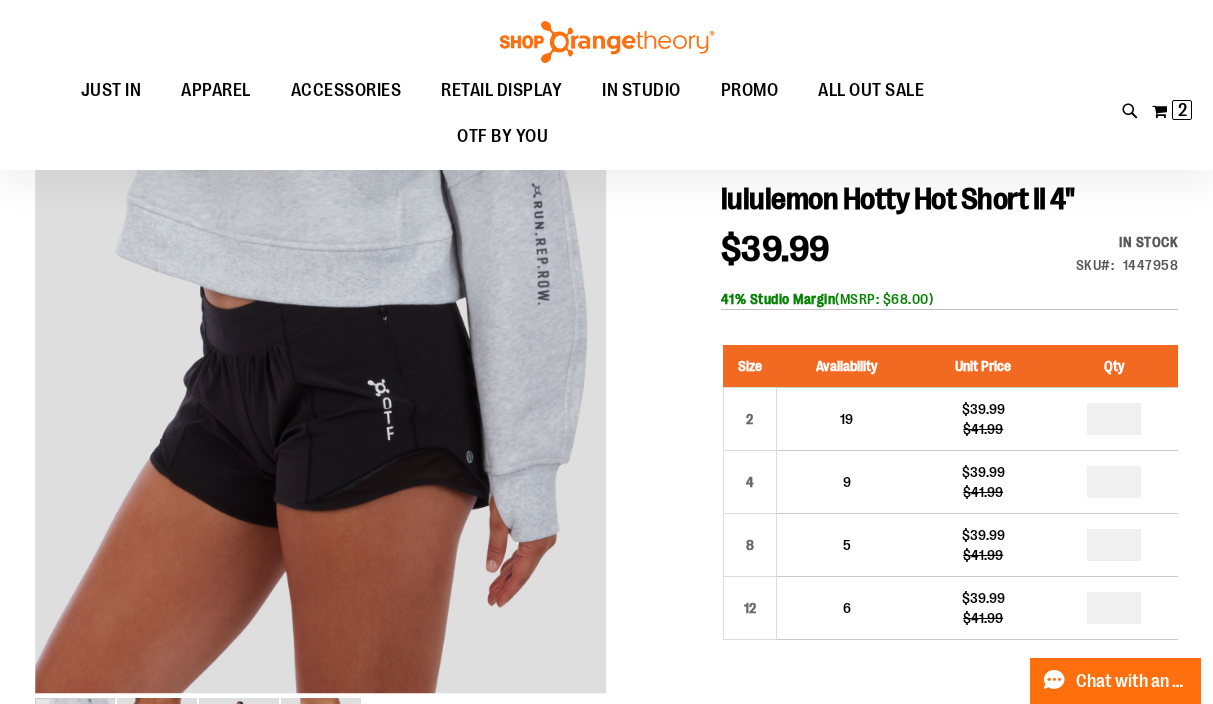 scroll, scrollTop: 163, scrollLeft: 0, axis: vertical 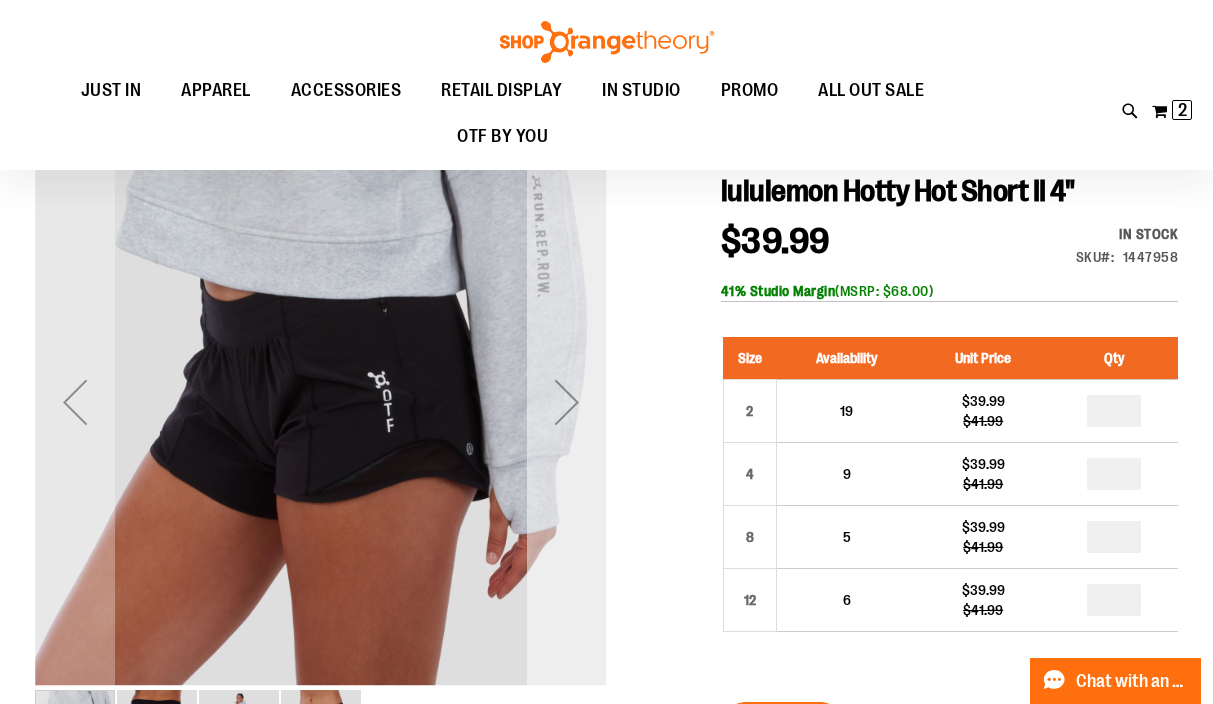 click at bounding box center [567, 402] 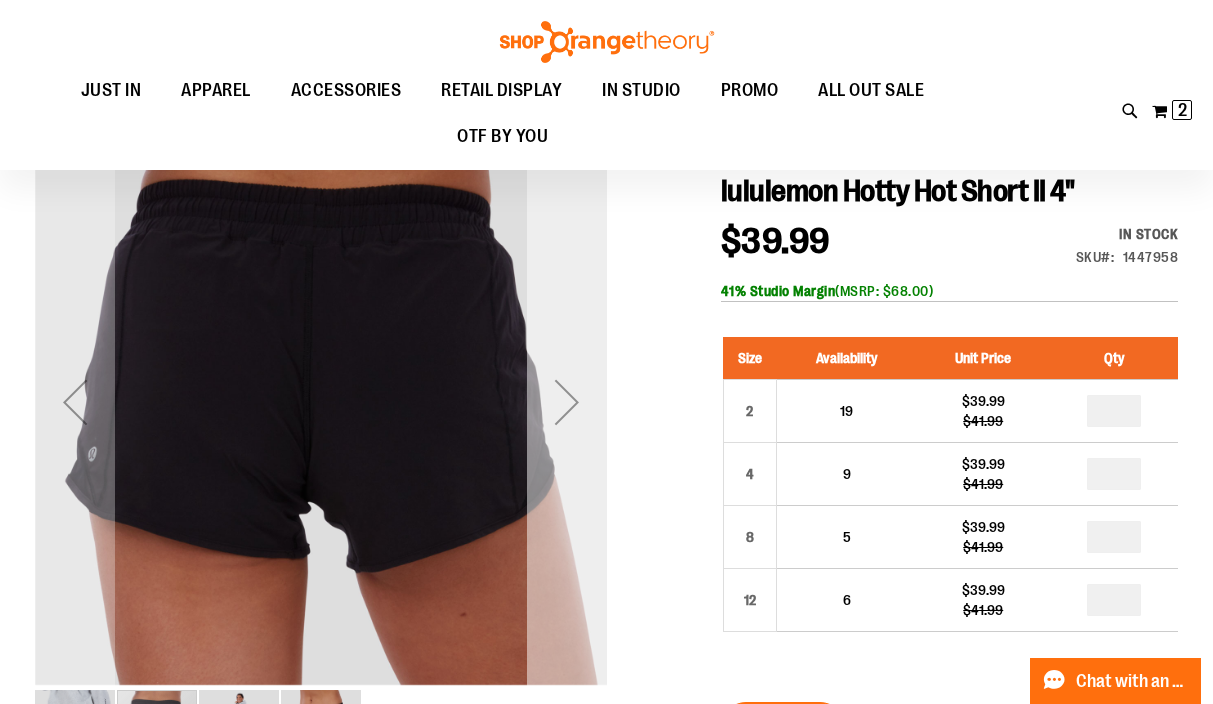 click at bounding box center [567, 402] 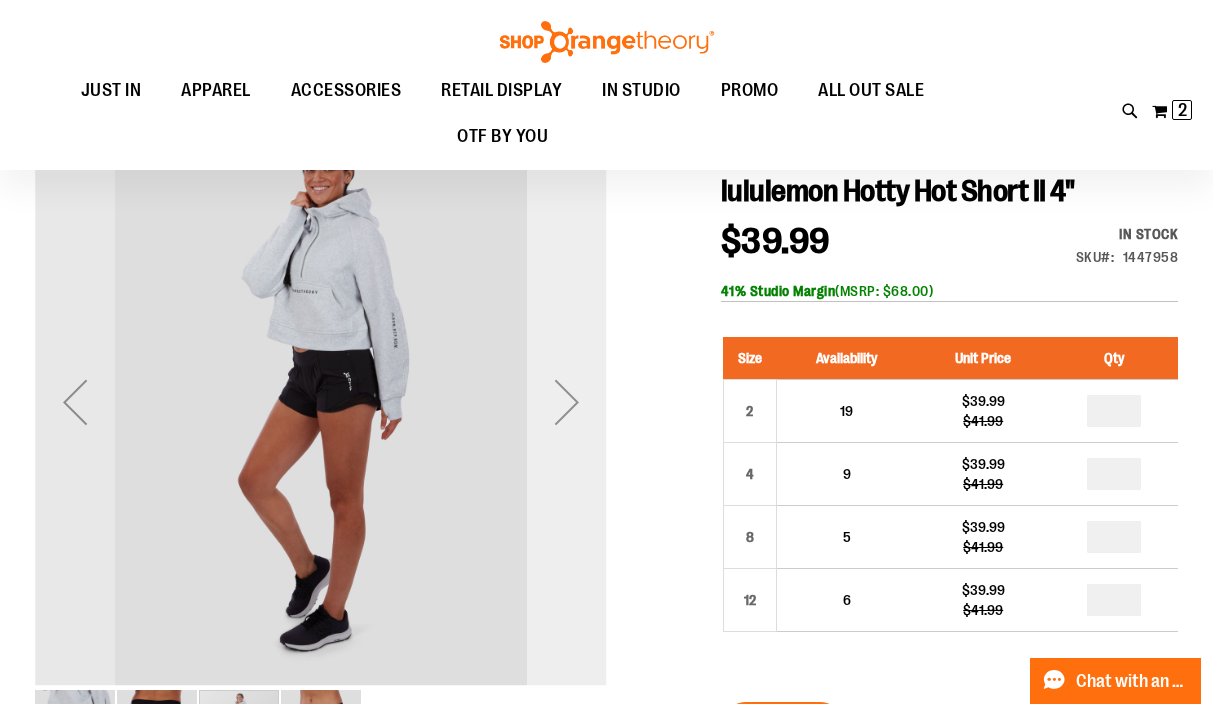 click at bounding box center (567, 402) 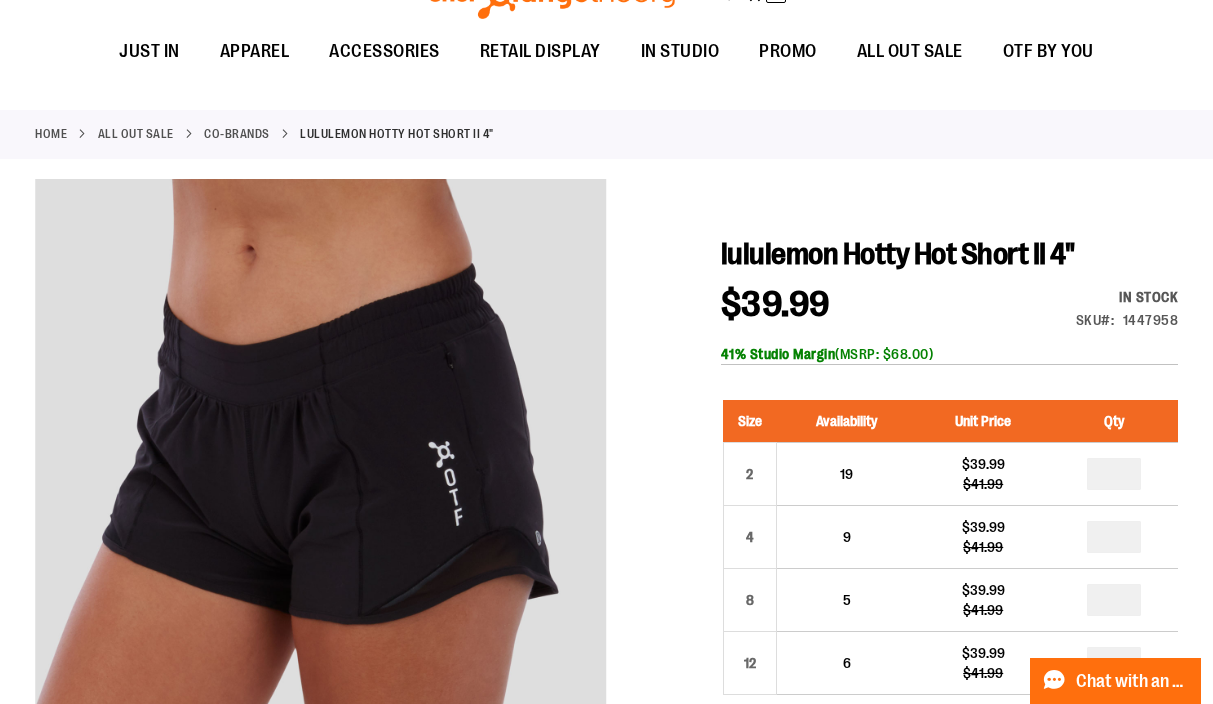 scroll, scrollTop: 0, scrollLeft: 0, axis: both 